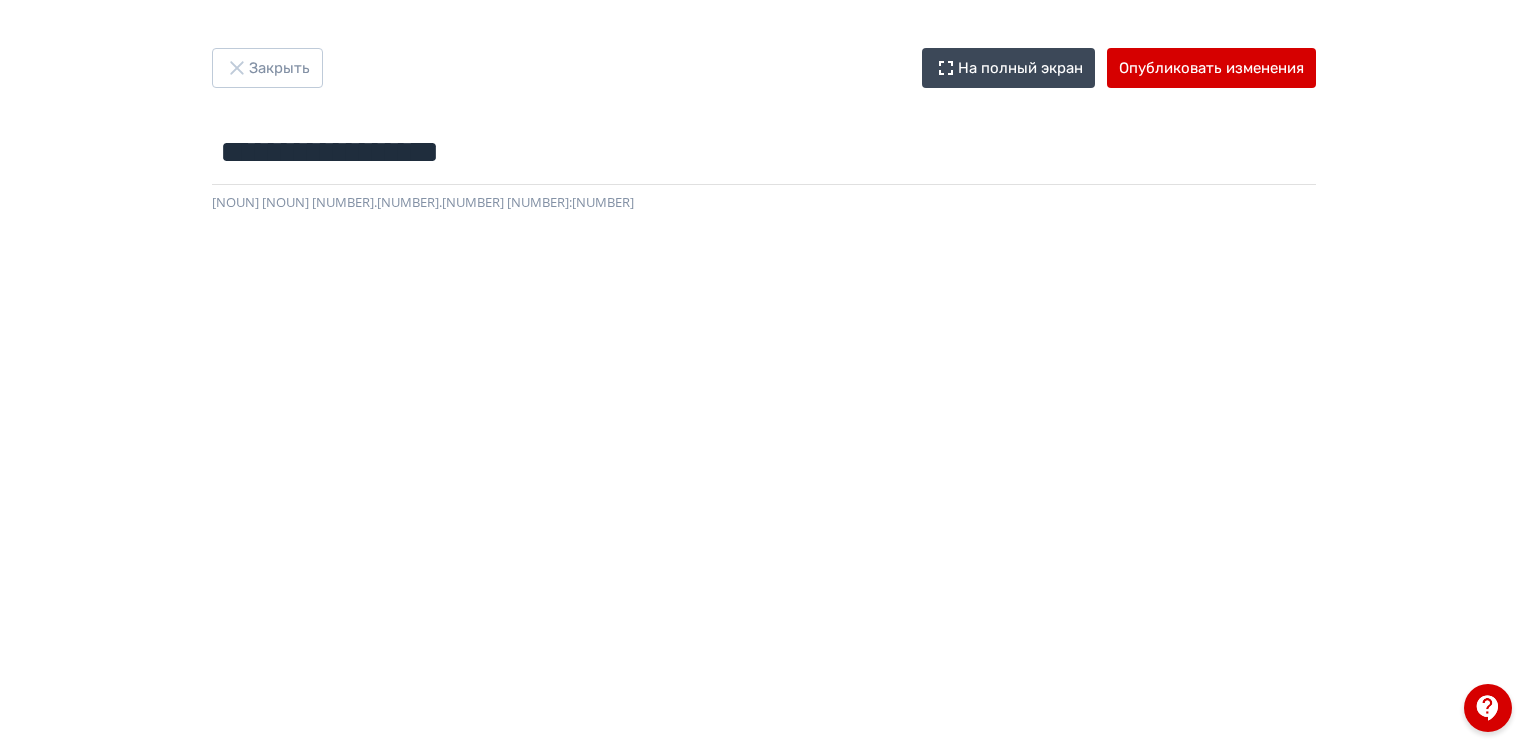 scroll, scrollTop: 80, scrollLeft: 0, axis: vertical 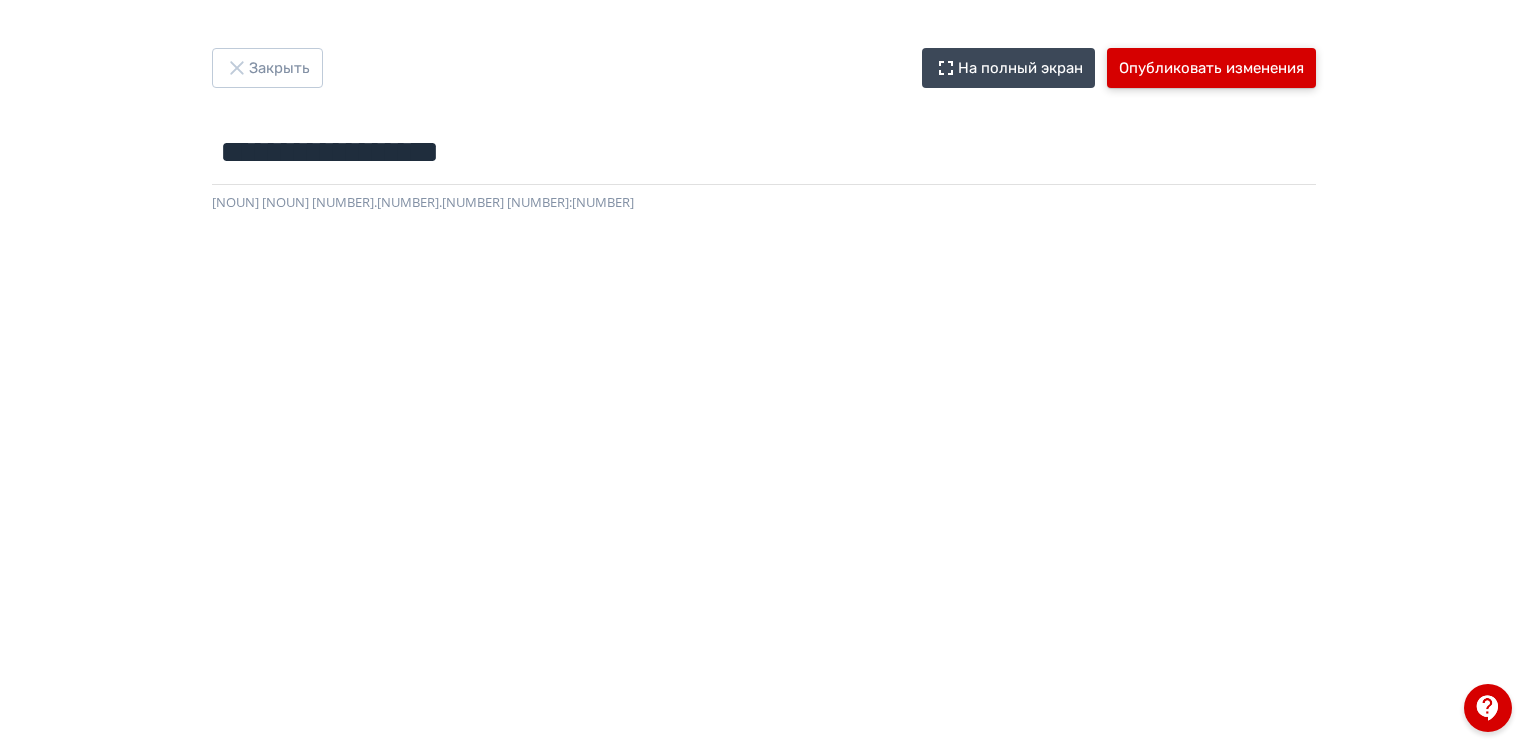 click on "Опубликовать изменения" at bounding box center [1211, 68] 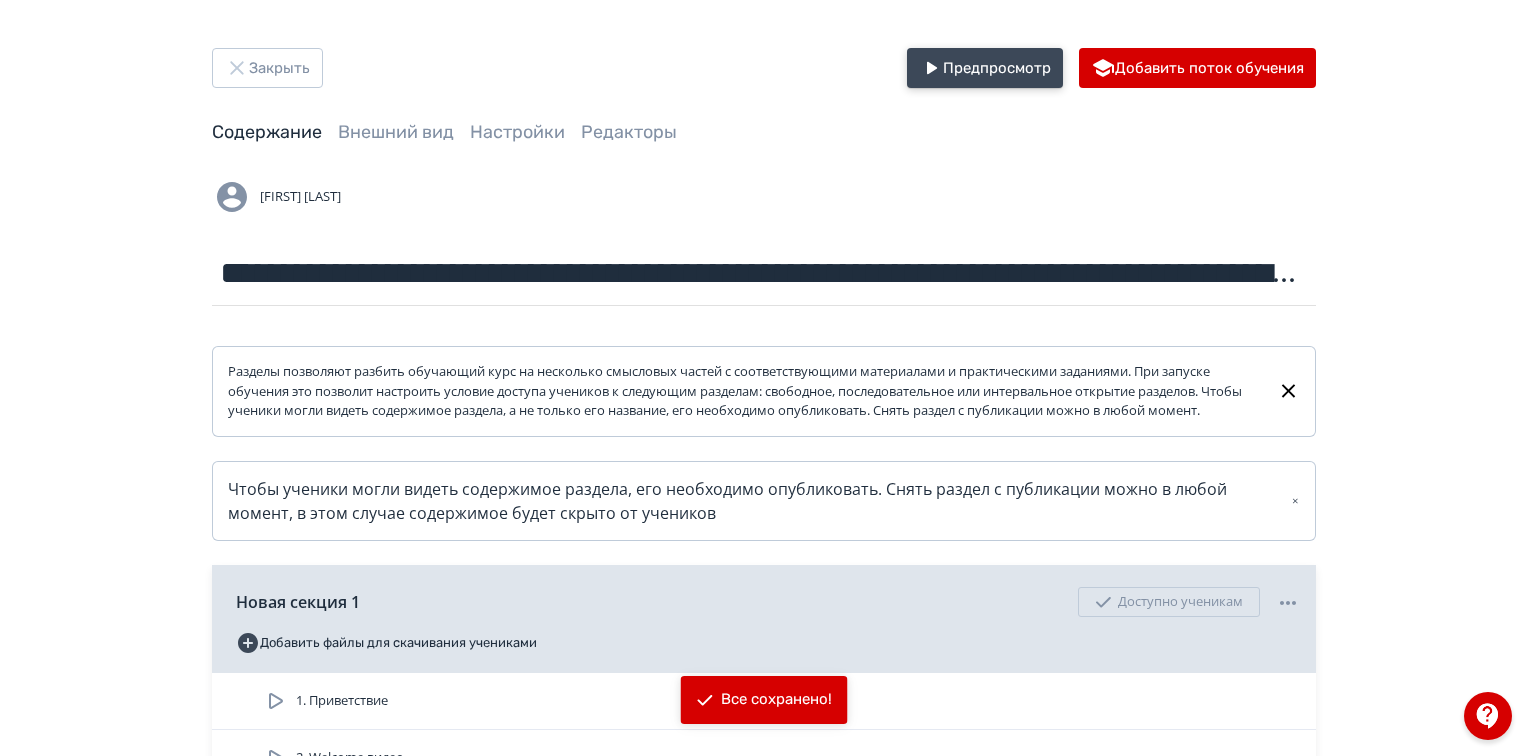 click on "Предпросмотр" at bounding box center [985, 68] 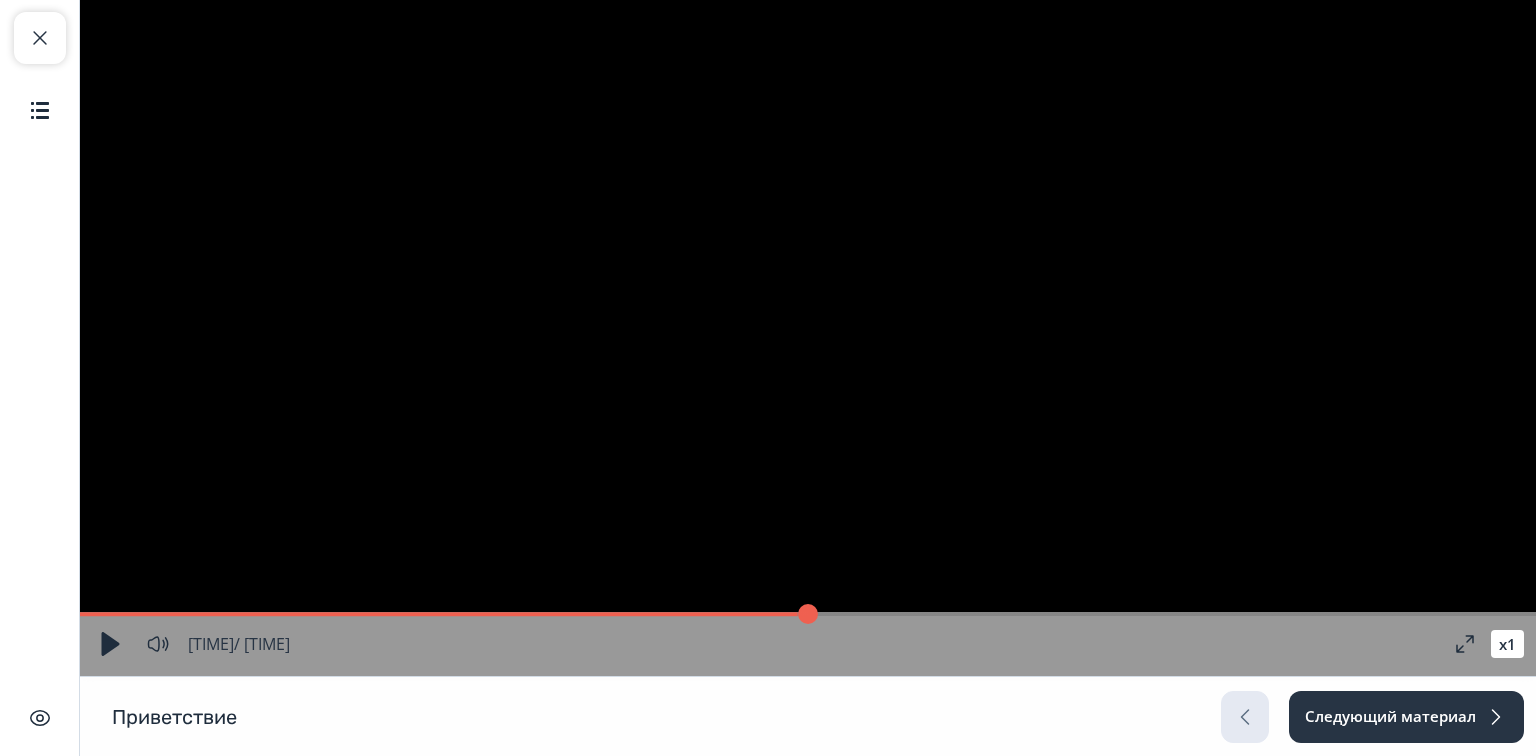 click at bounding box center (110, 644) 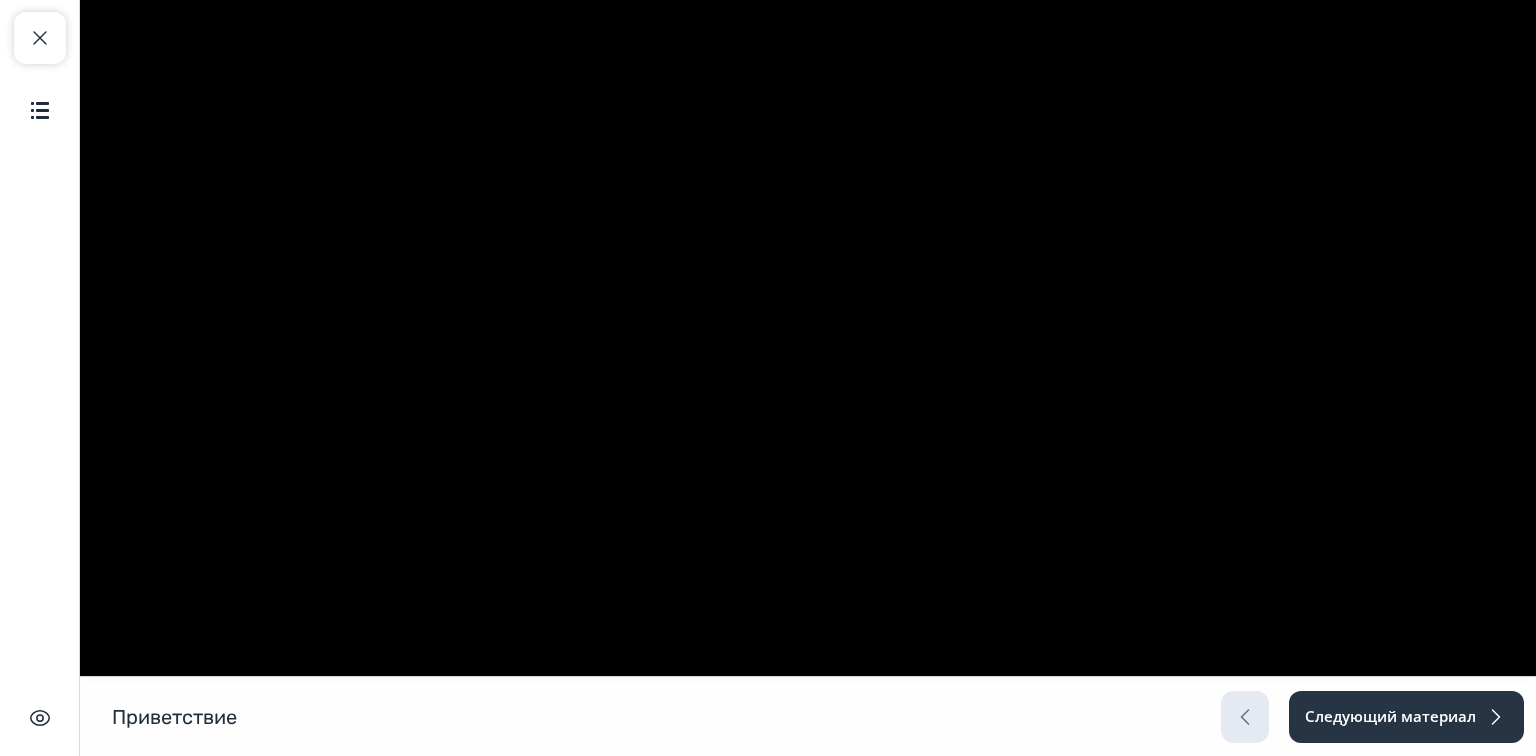 click at bounding box center [808, 338] 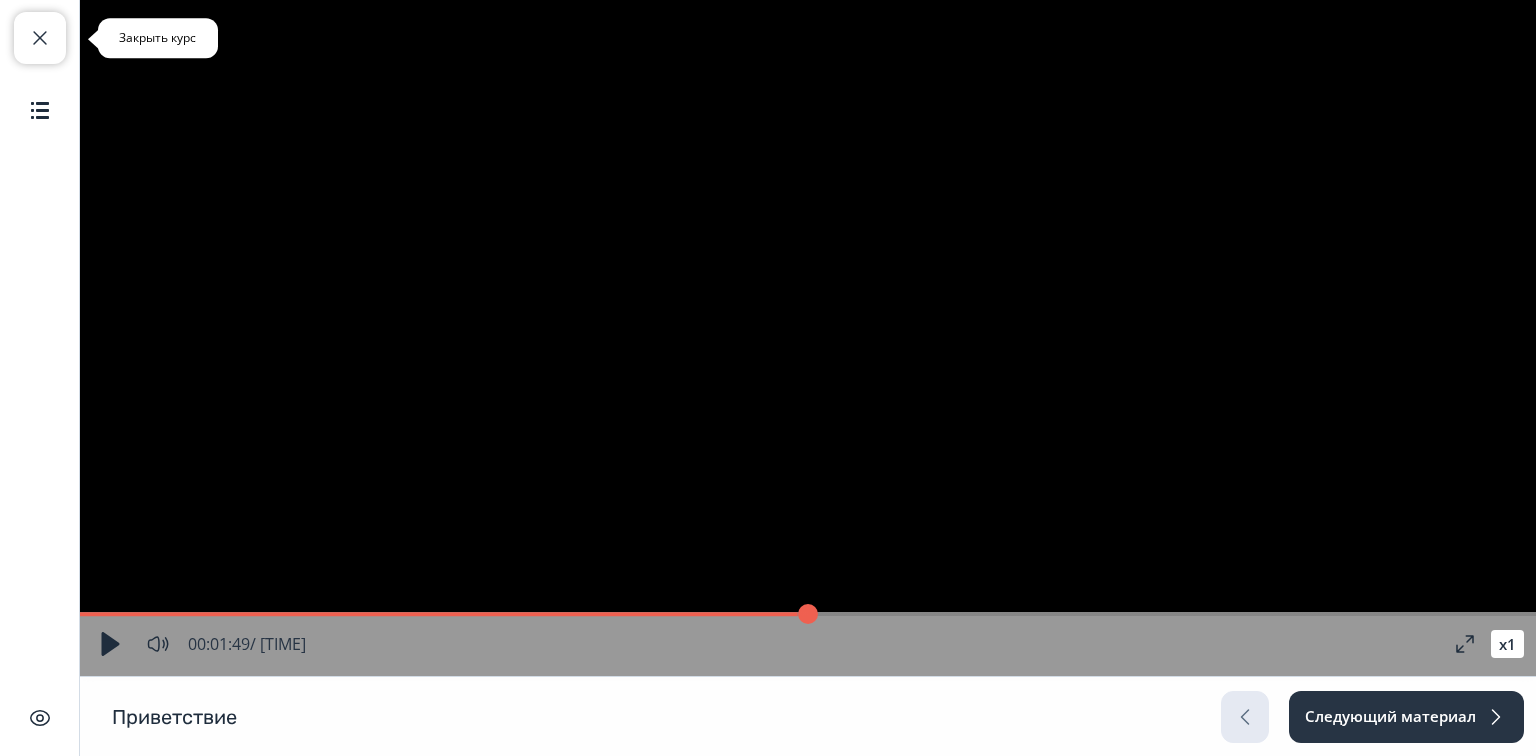 click at bounding box center [40, 38] 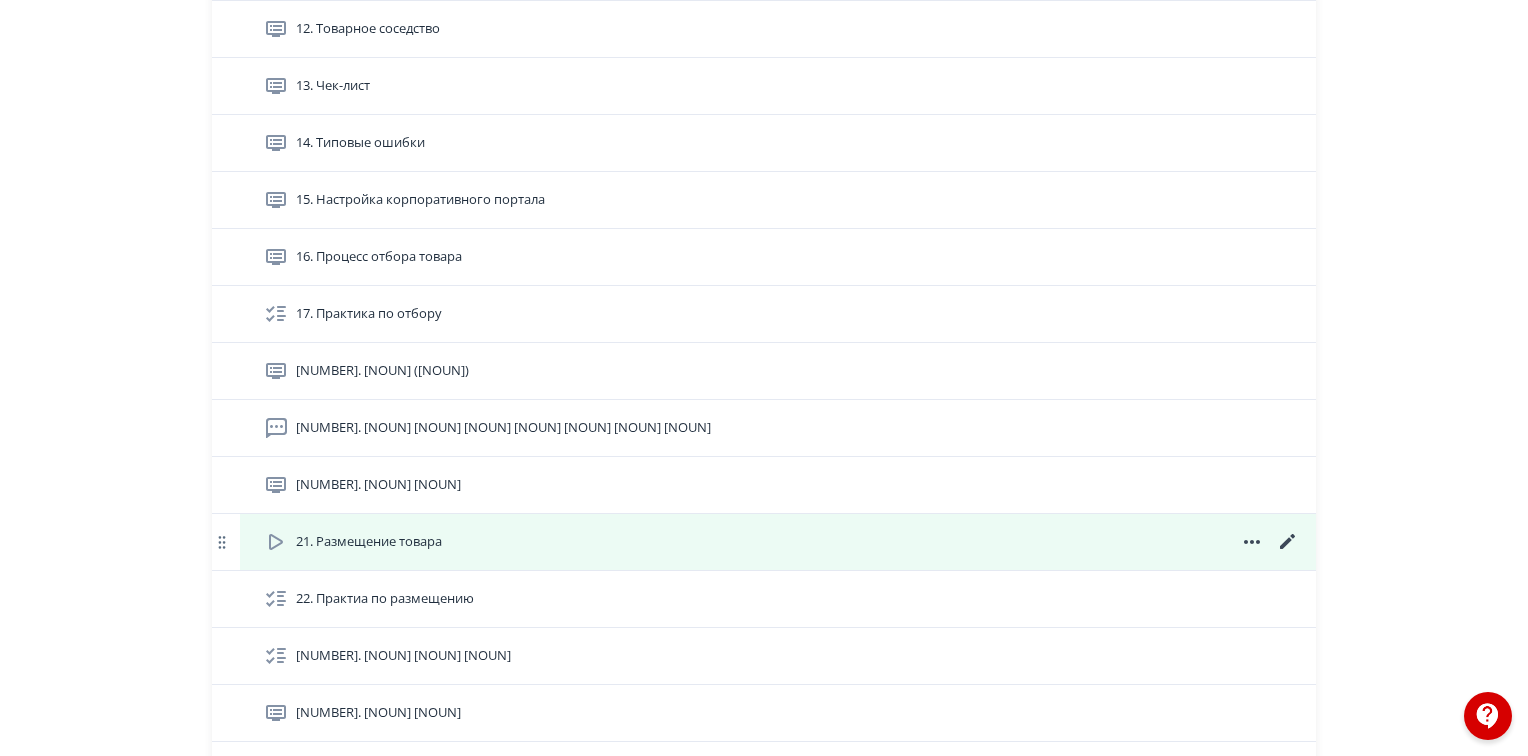 scroll, scrollTop: 1440, scrollLeft: 0, axis: vertical 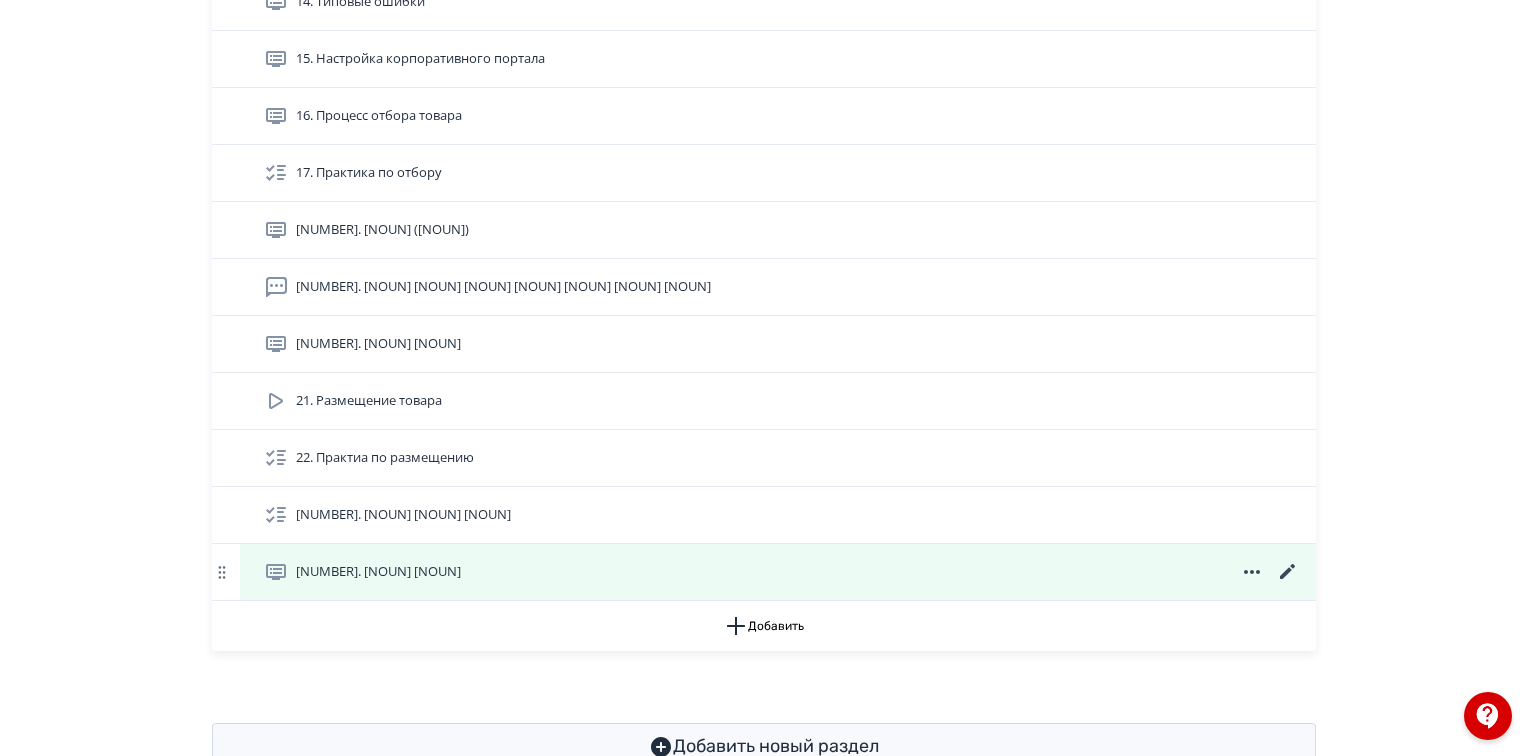click on "[NUMBER]. [NOUN] [NOUN]" at bounding box center [378, 572] 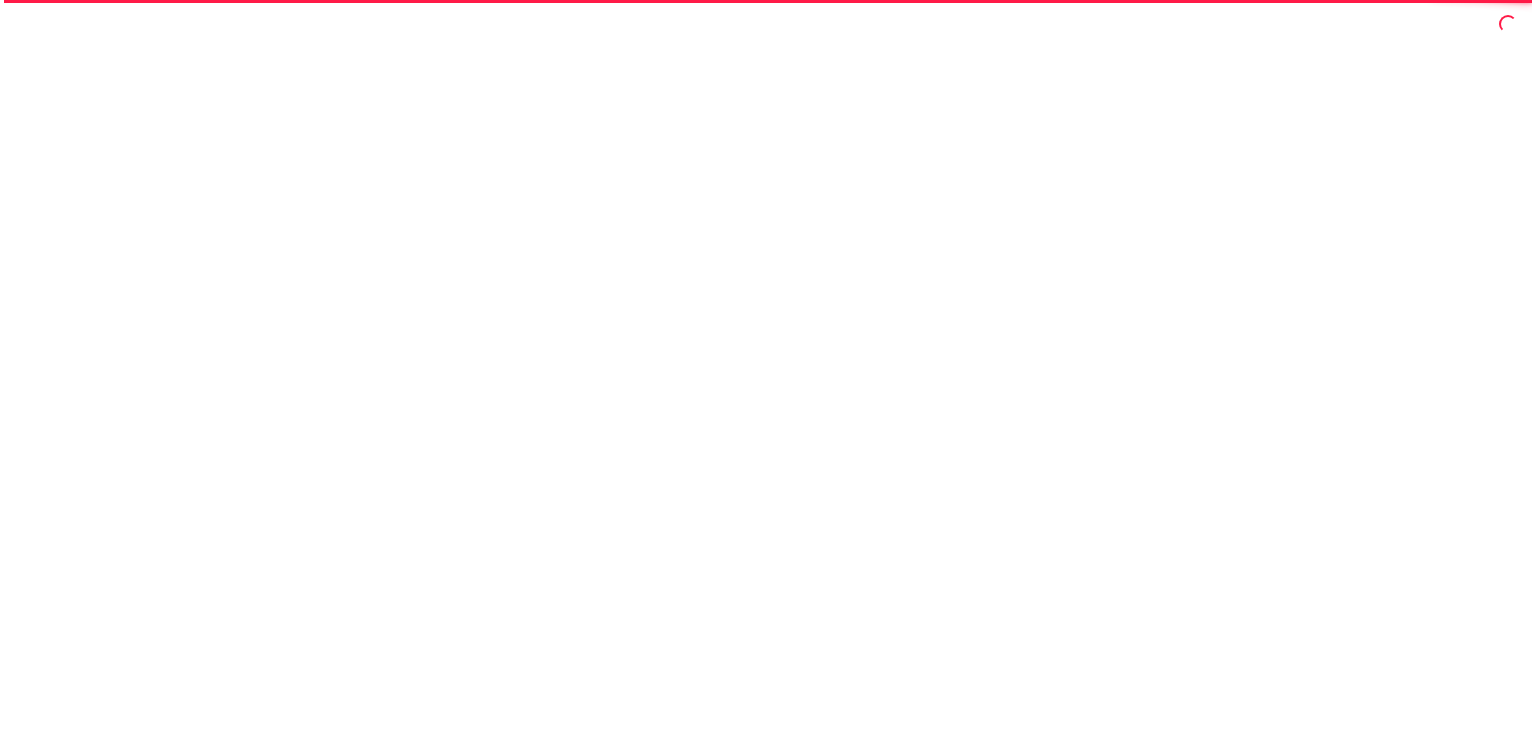 scroll, scrollTop: 0, scrollLeft: 0, axis: both 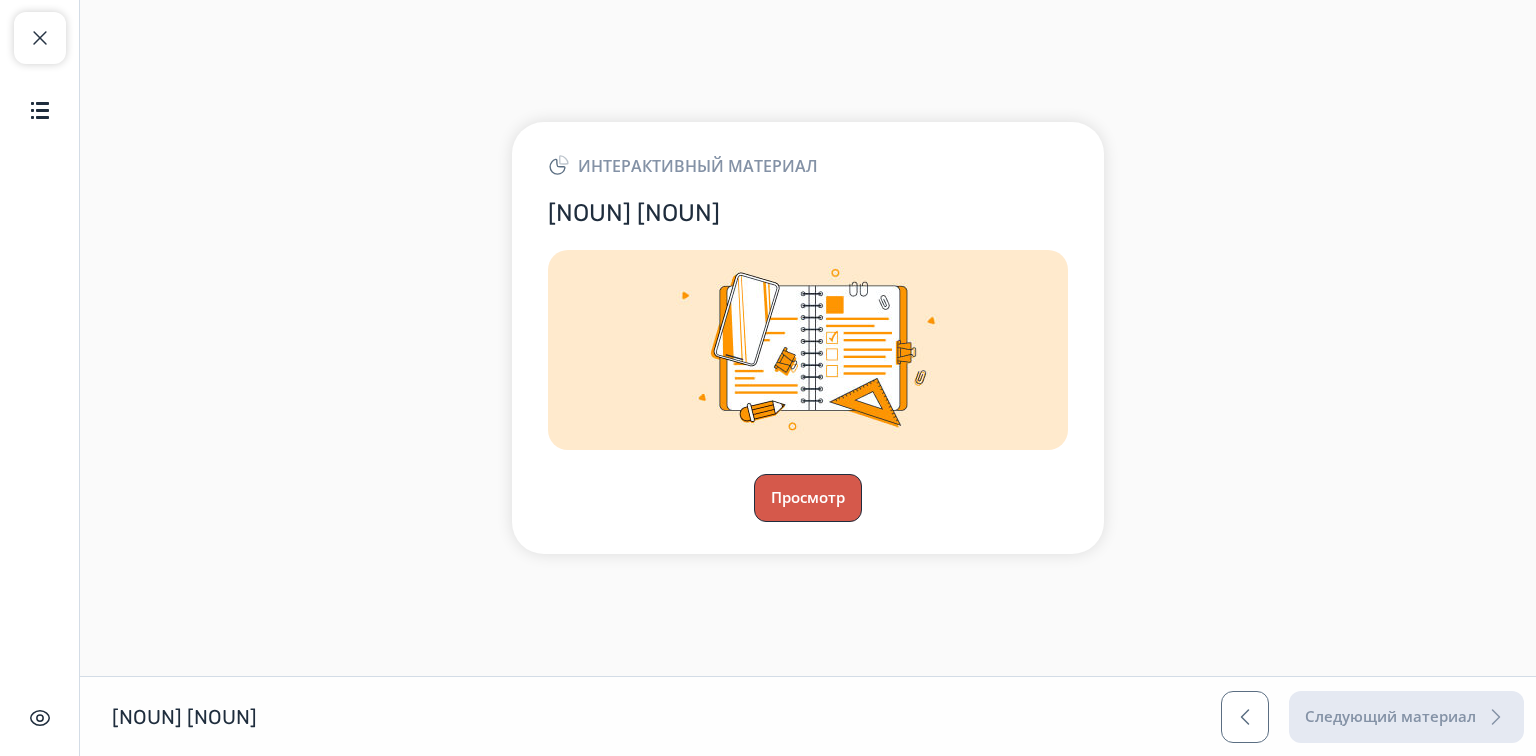 click on "Просмотр" at bounding box center [808, 498] 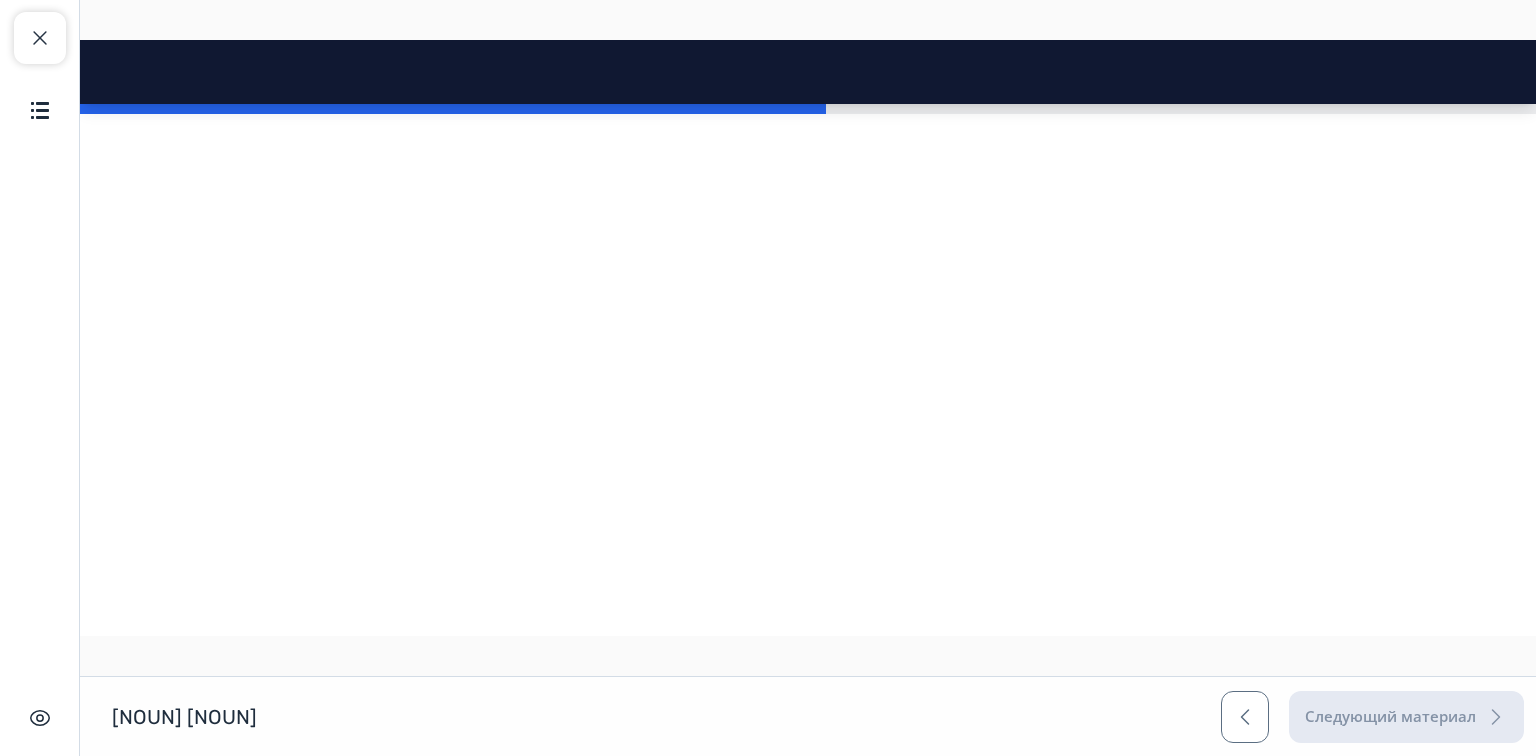 scroll, scrollTop: 6560, scrollLeft: 0, axis: vertical 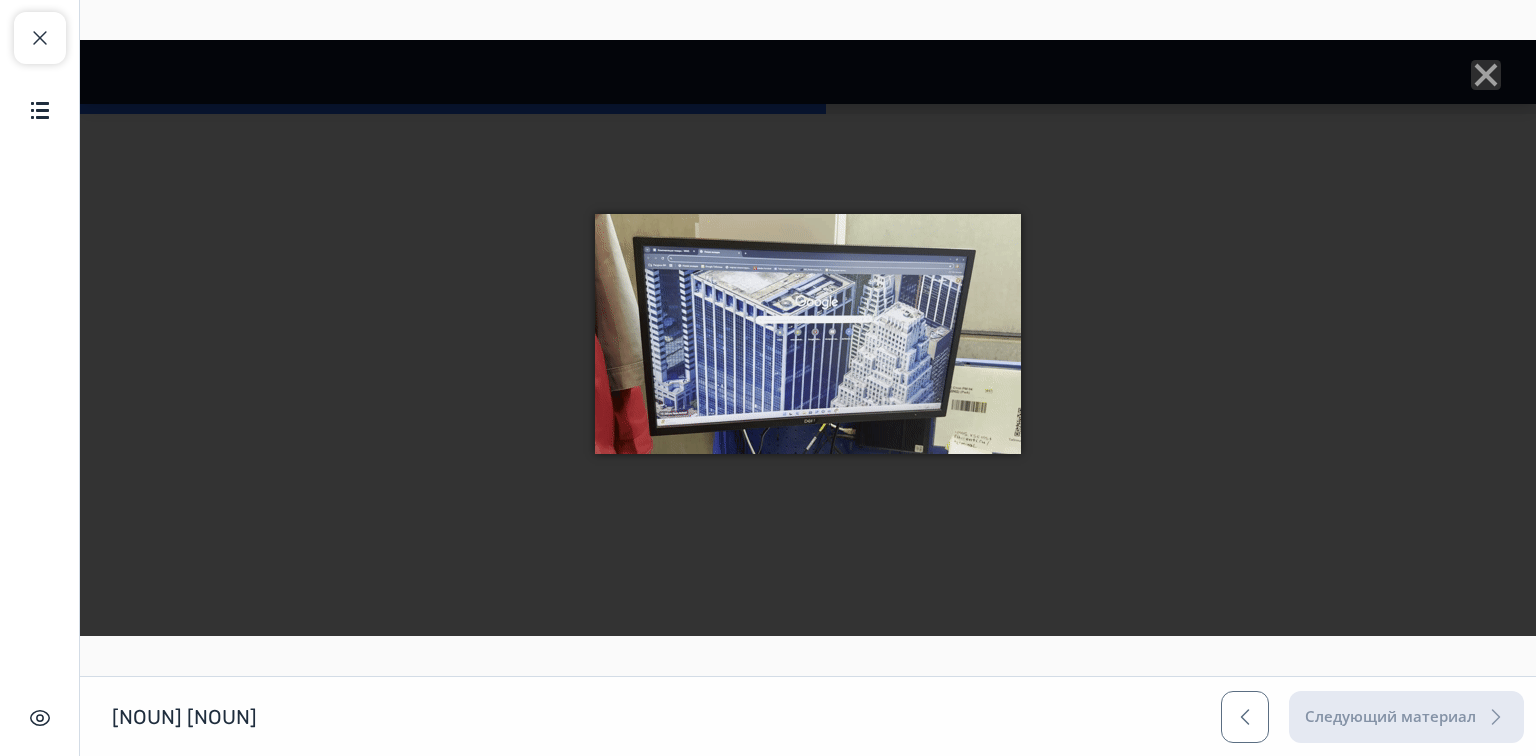 click 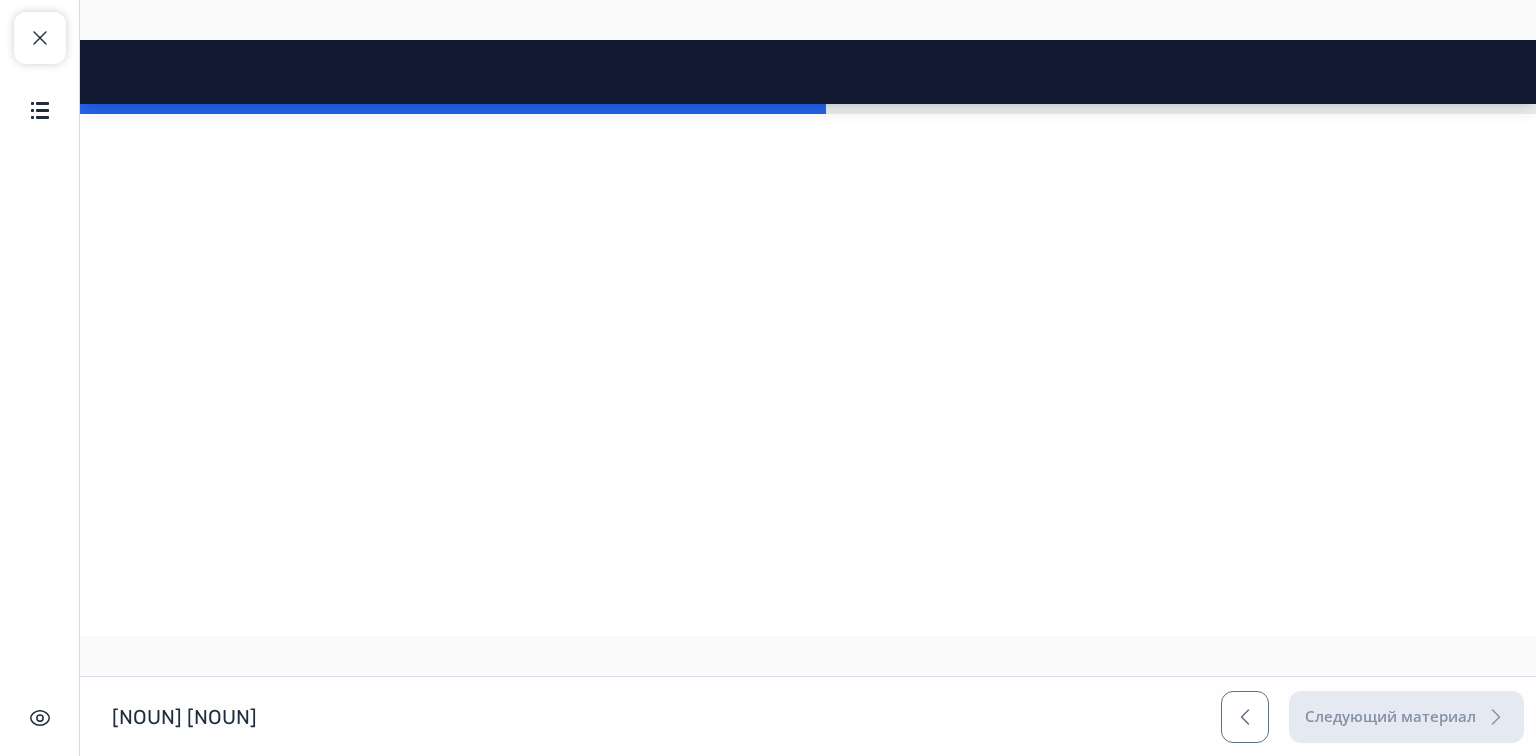 click on "[NOUN] [NOUN]
[NOUN]" at bounding box center [808, 414] 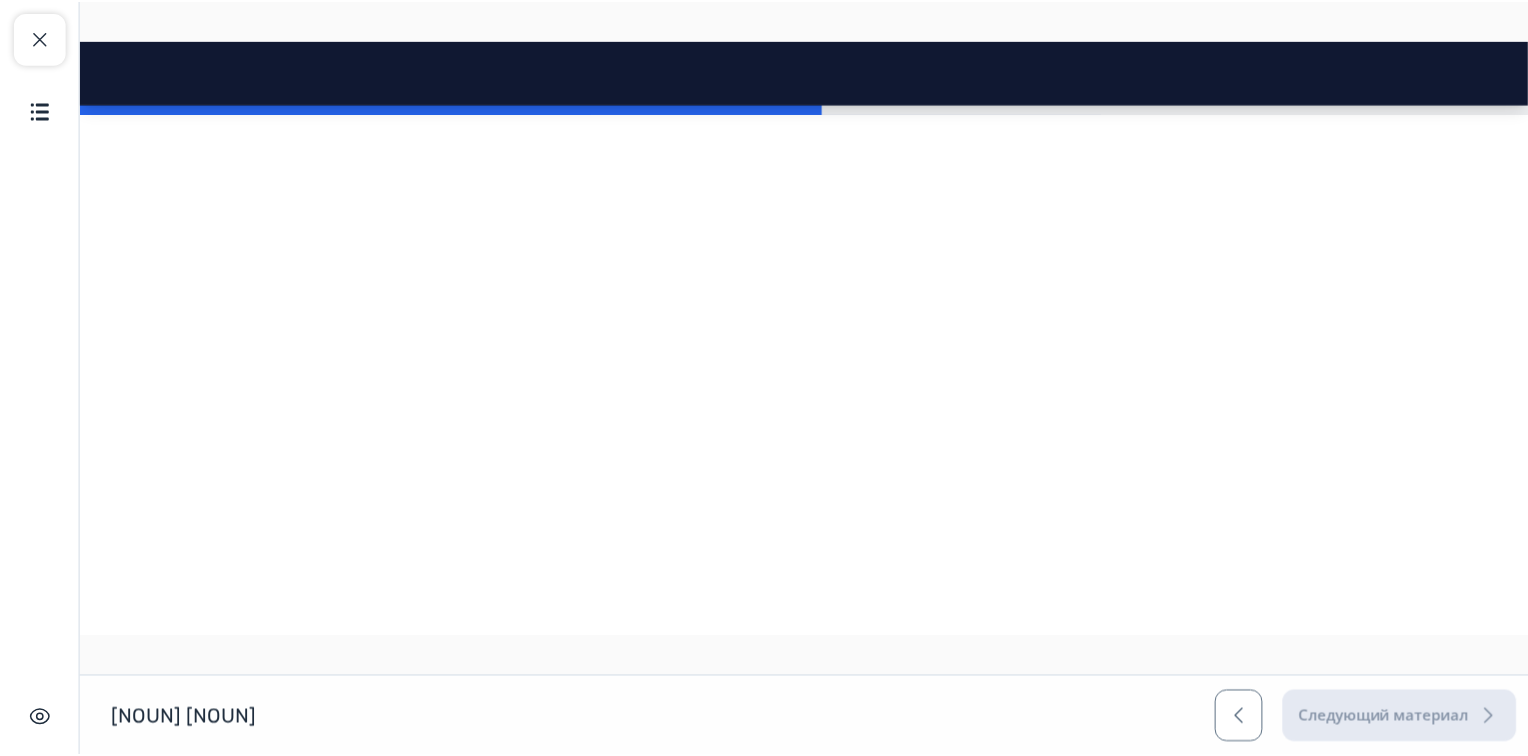 scroll, scrollTop: 6320, scrollLeft: 0, axis: vertical 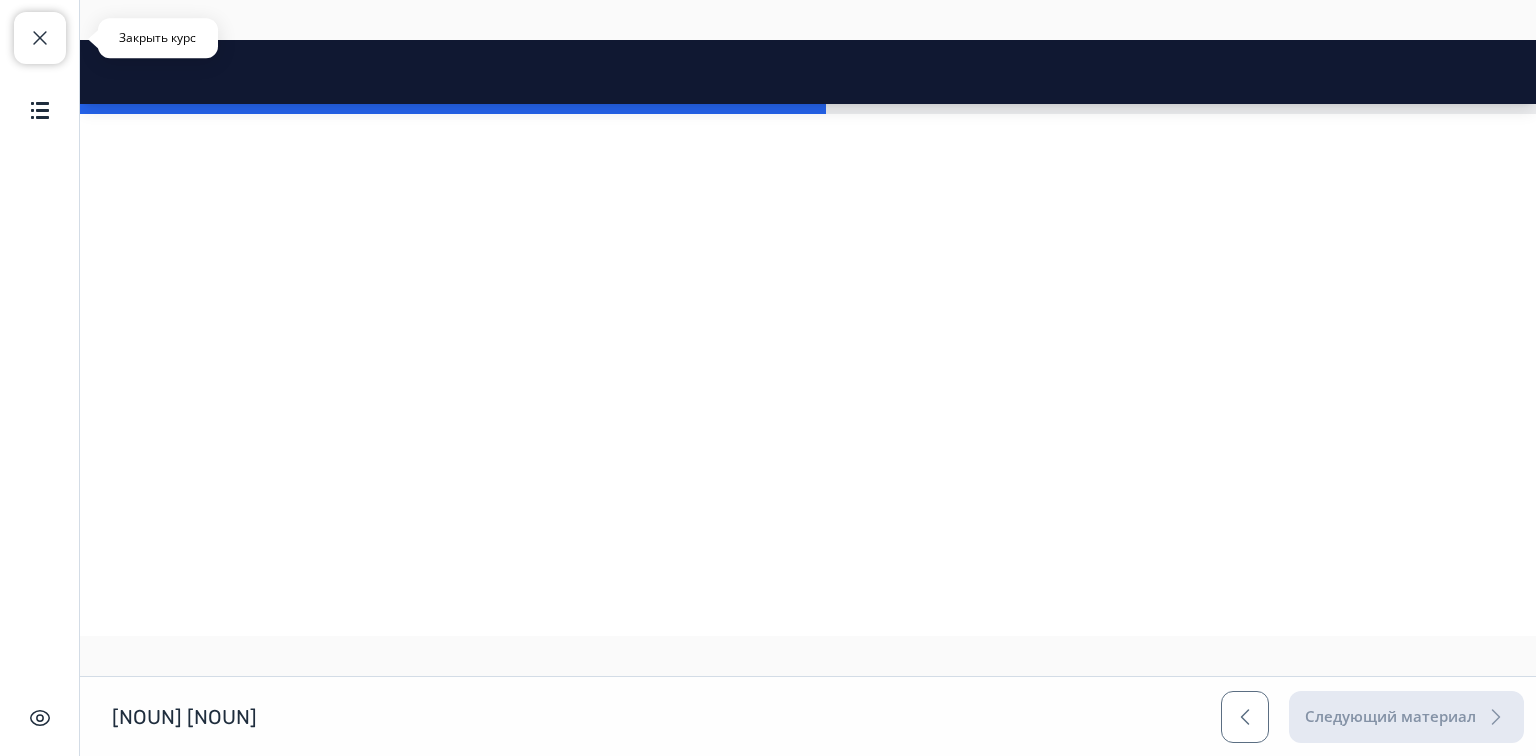 click at bounding box center [40, 38] 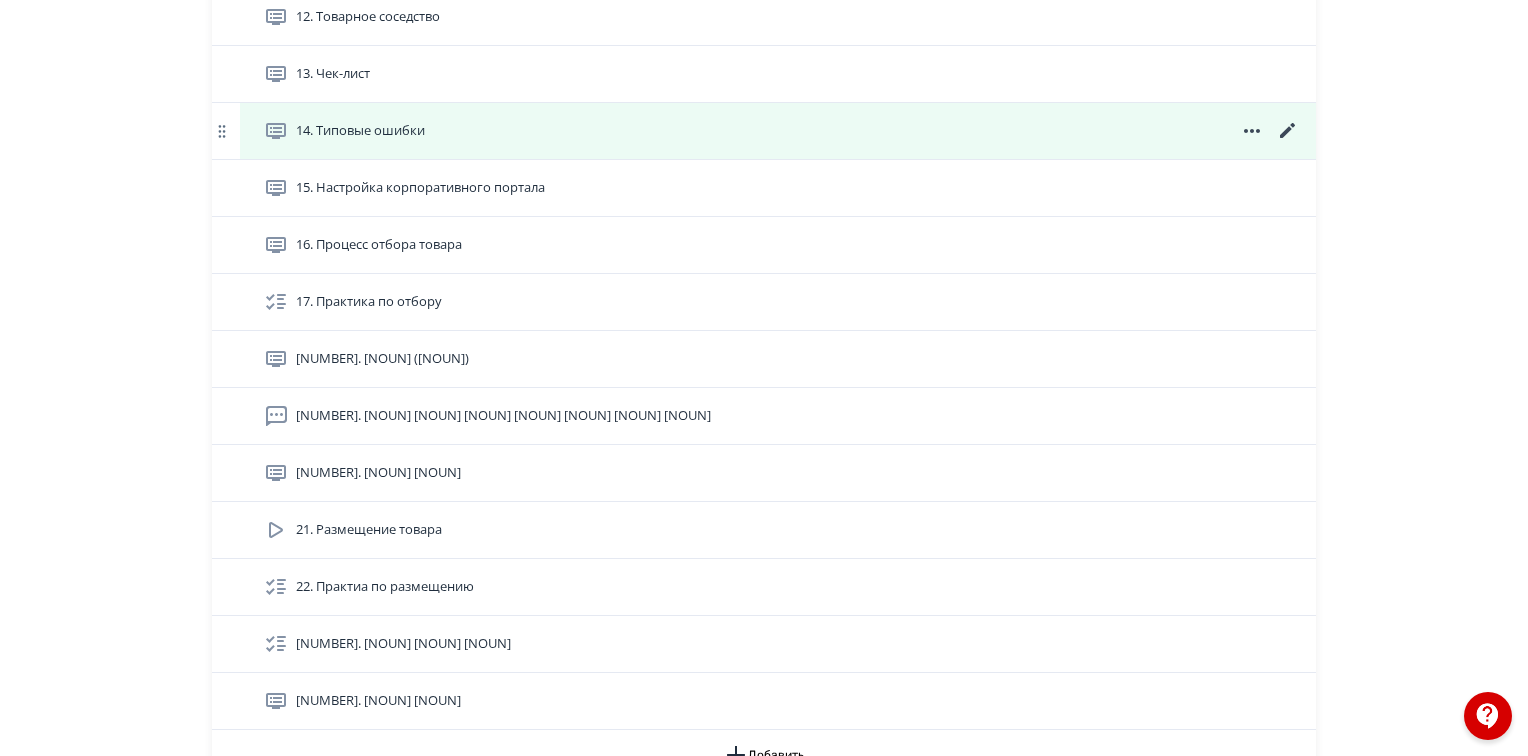 scroll, scrollTop: 1517, scrollLeft: 0, axis: vertical 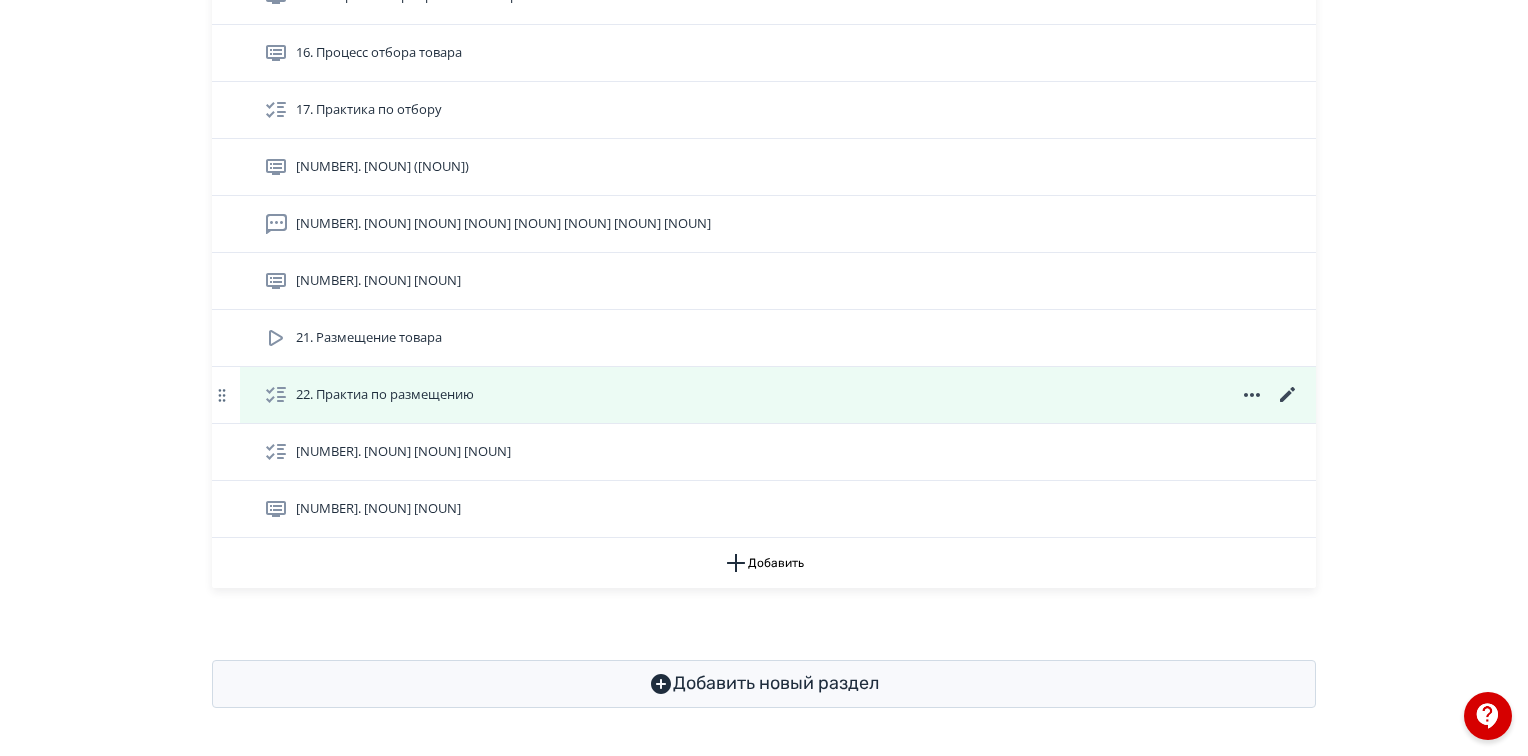 click 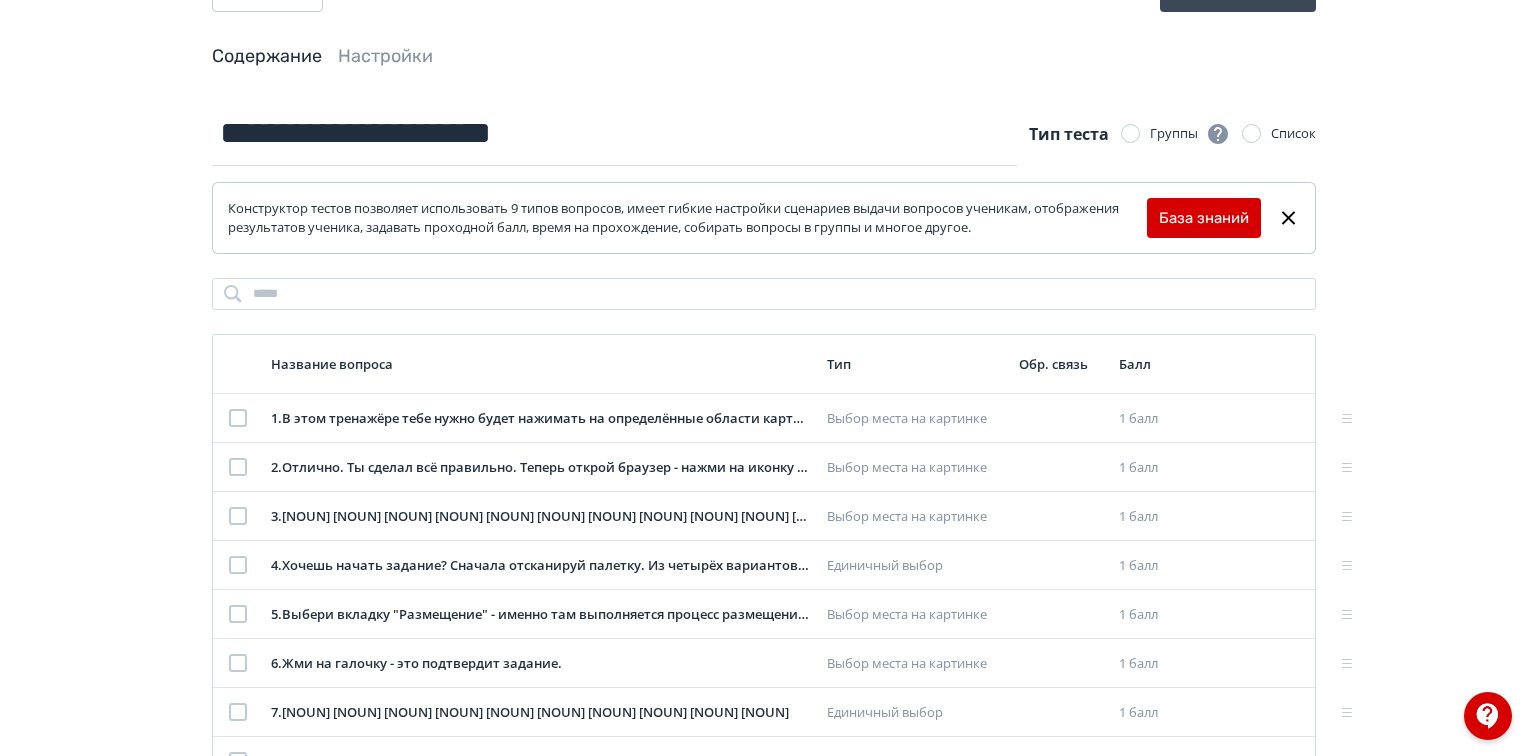 scroll, scrollTop: 0, scrollLeft: 0, axis: both 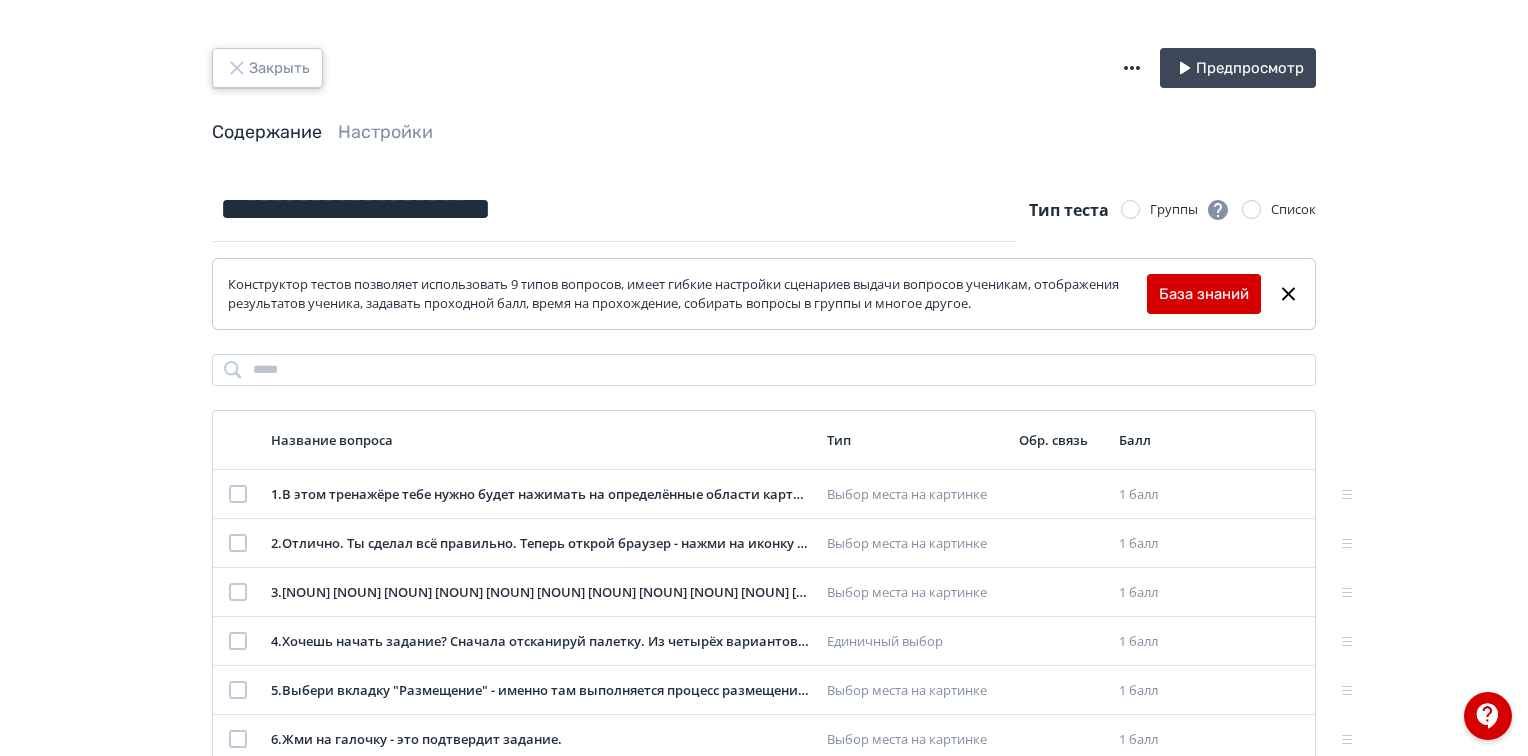 click on "Закрыть" at bounding box center (267, 68) 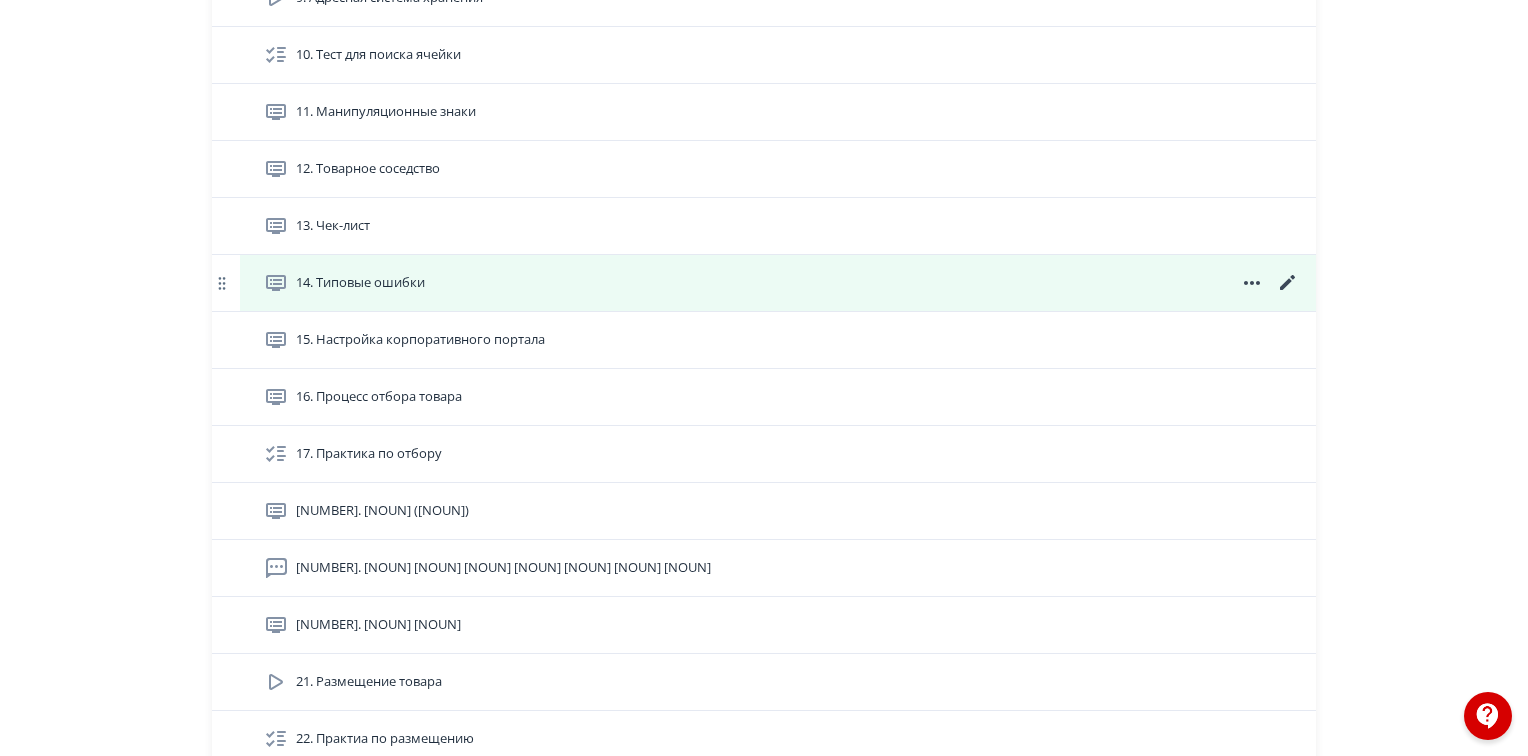 scroll, scrollTop: 1517, scrollLeft: 0, axis: vertical 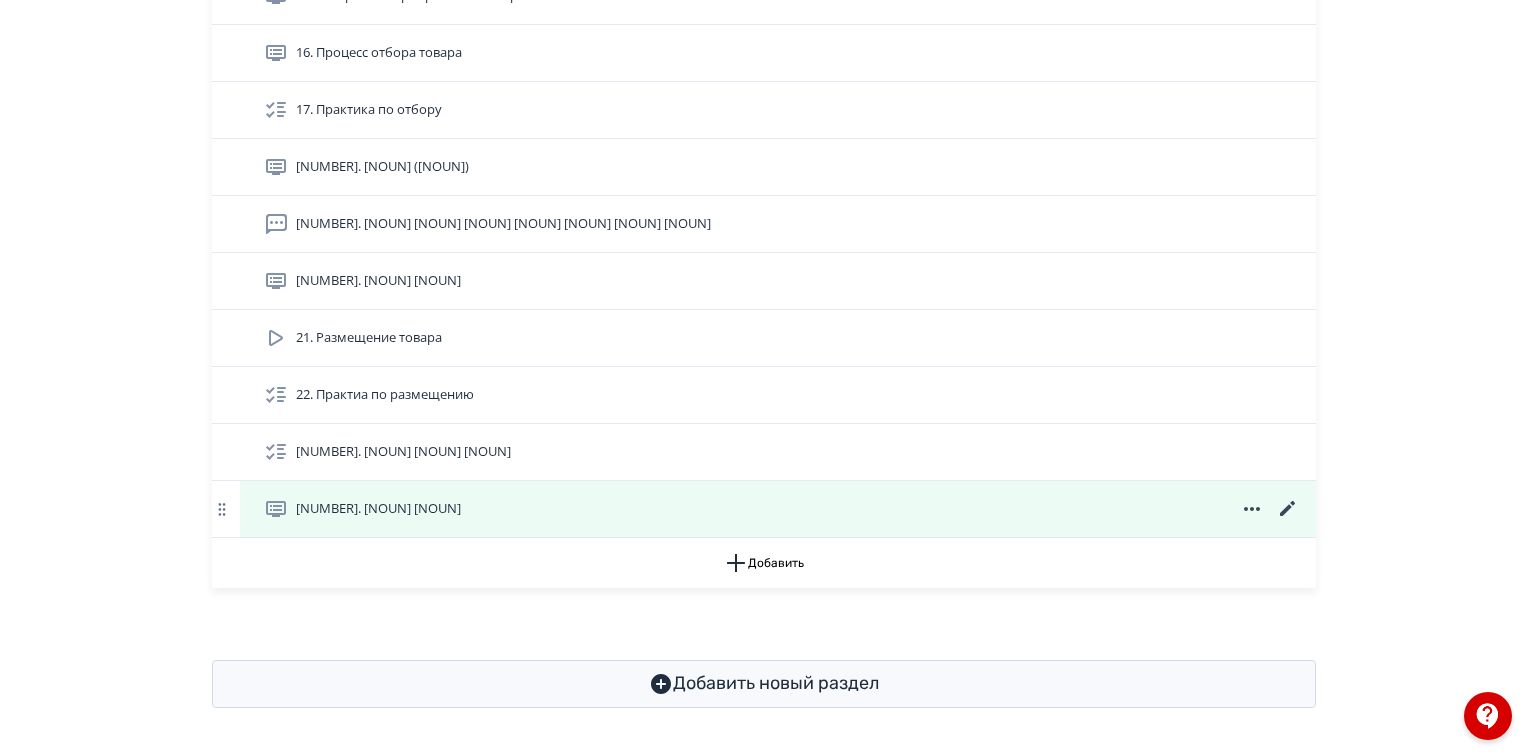 click 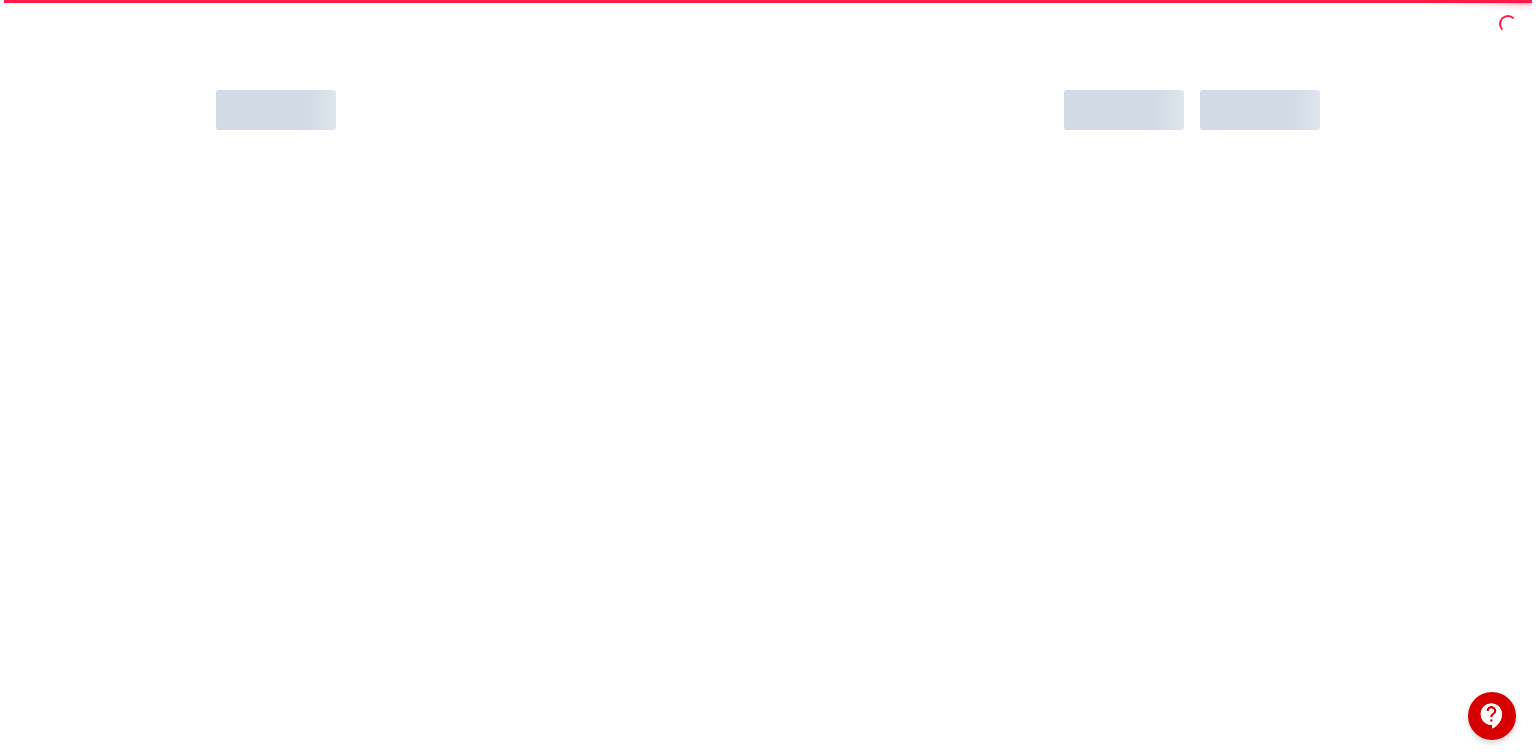 scroll, scrollTop: 0, scrollLeft: 0, axis: both 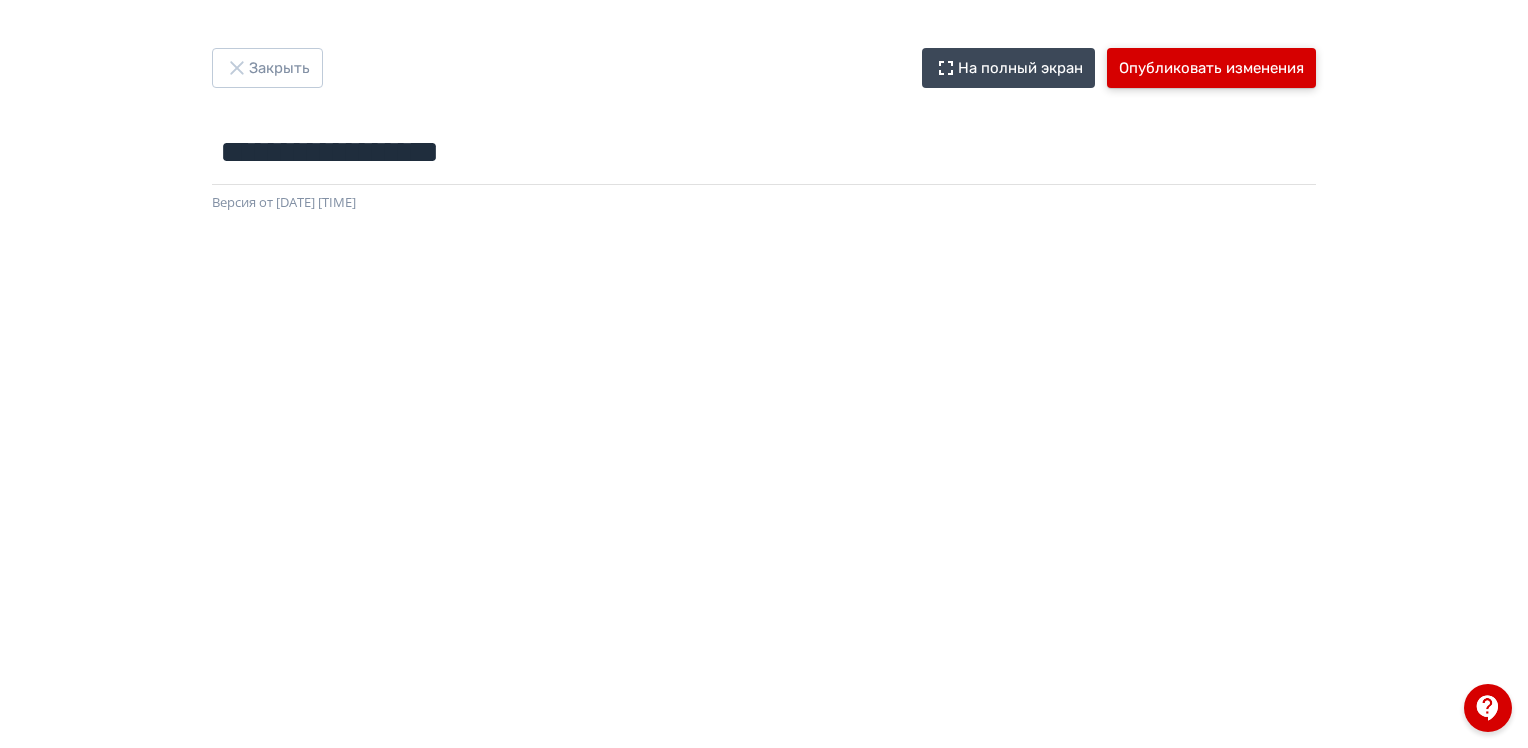 click on "Опубликовать изменения" at bounding box center [1211, 68] 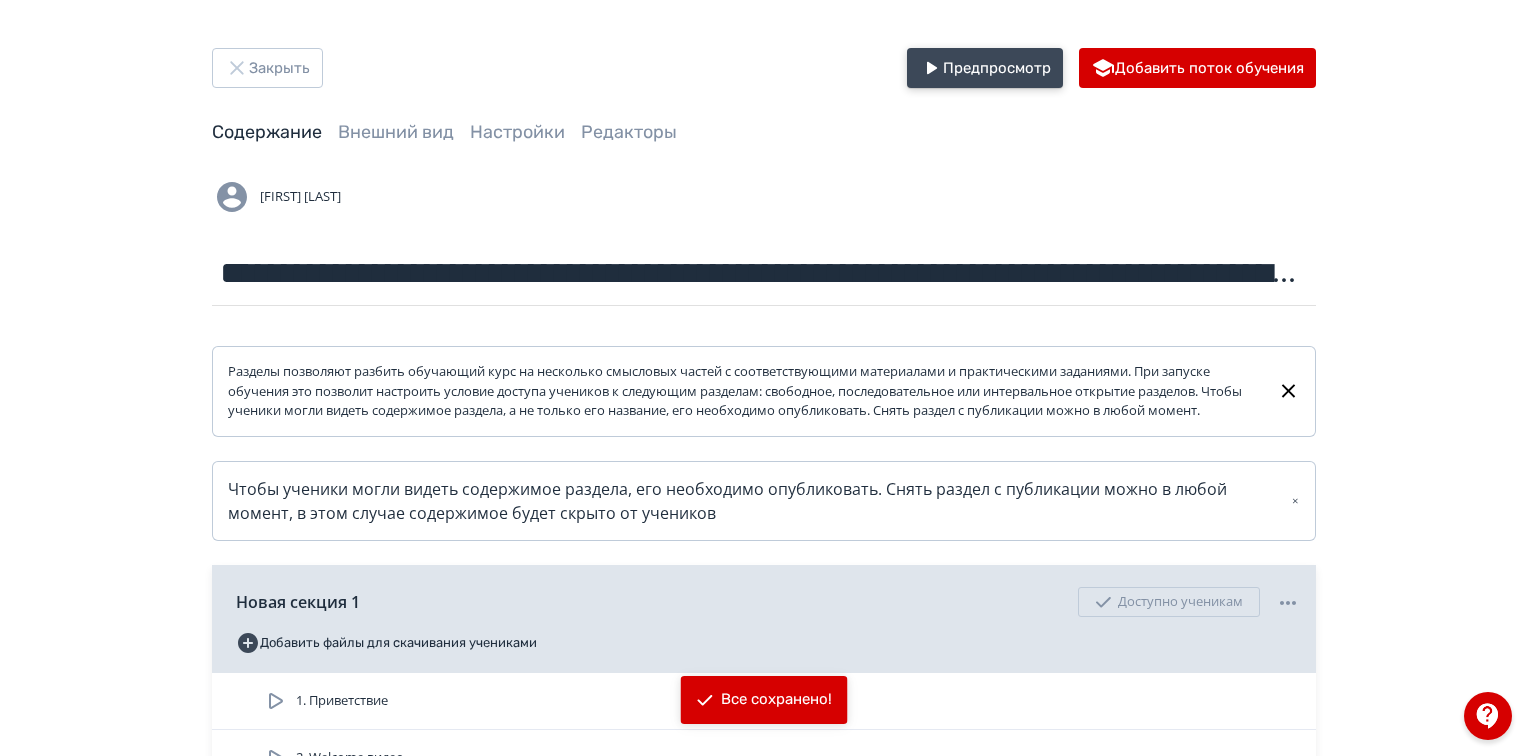 click on "Предпросмотр" at bounding box center [985, 68] 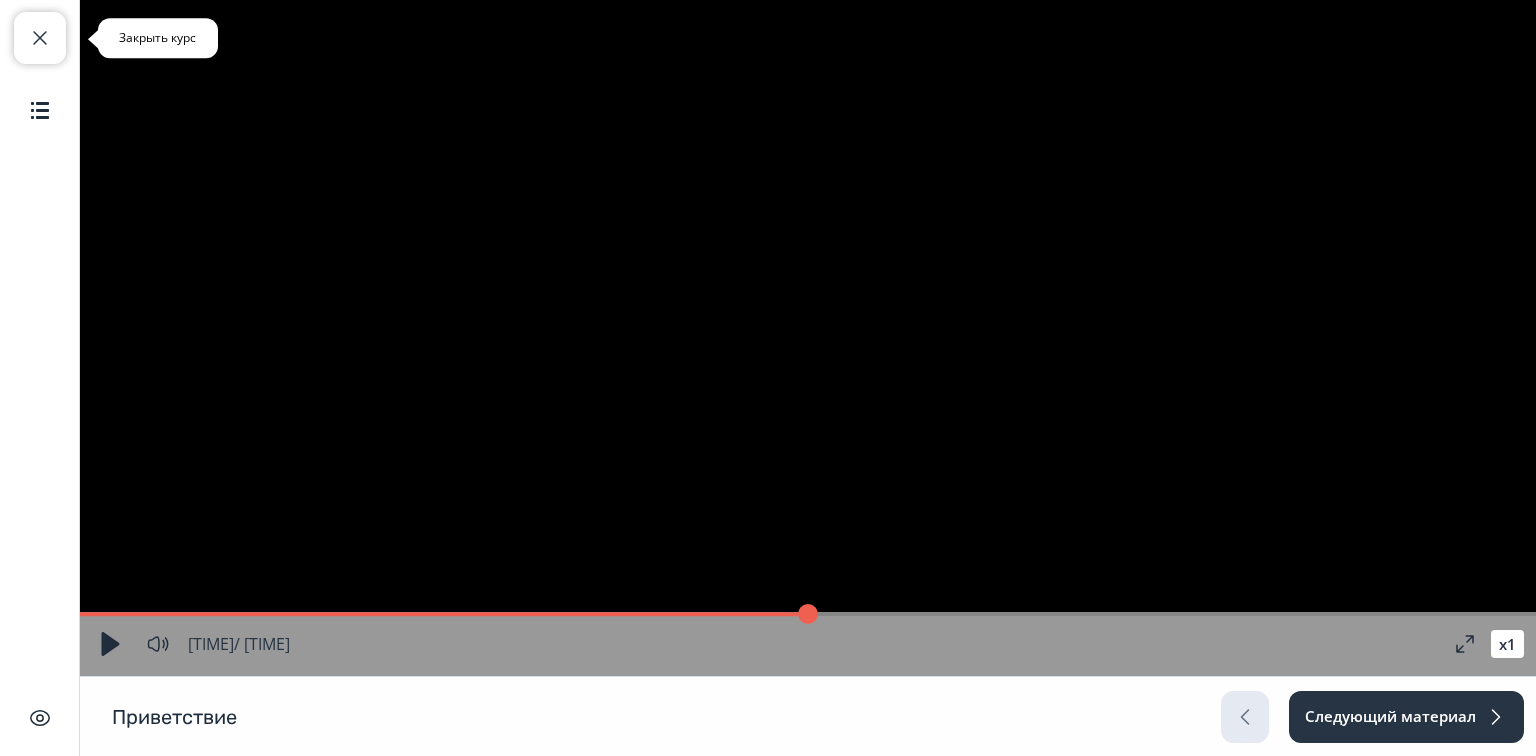 click on "Закрыть курс" at bounding box center (40, 38) 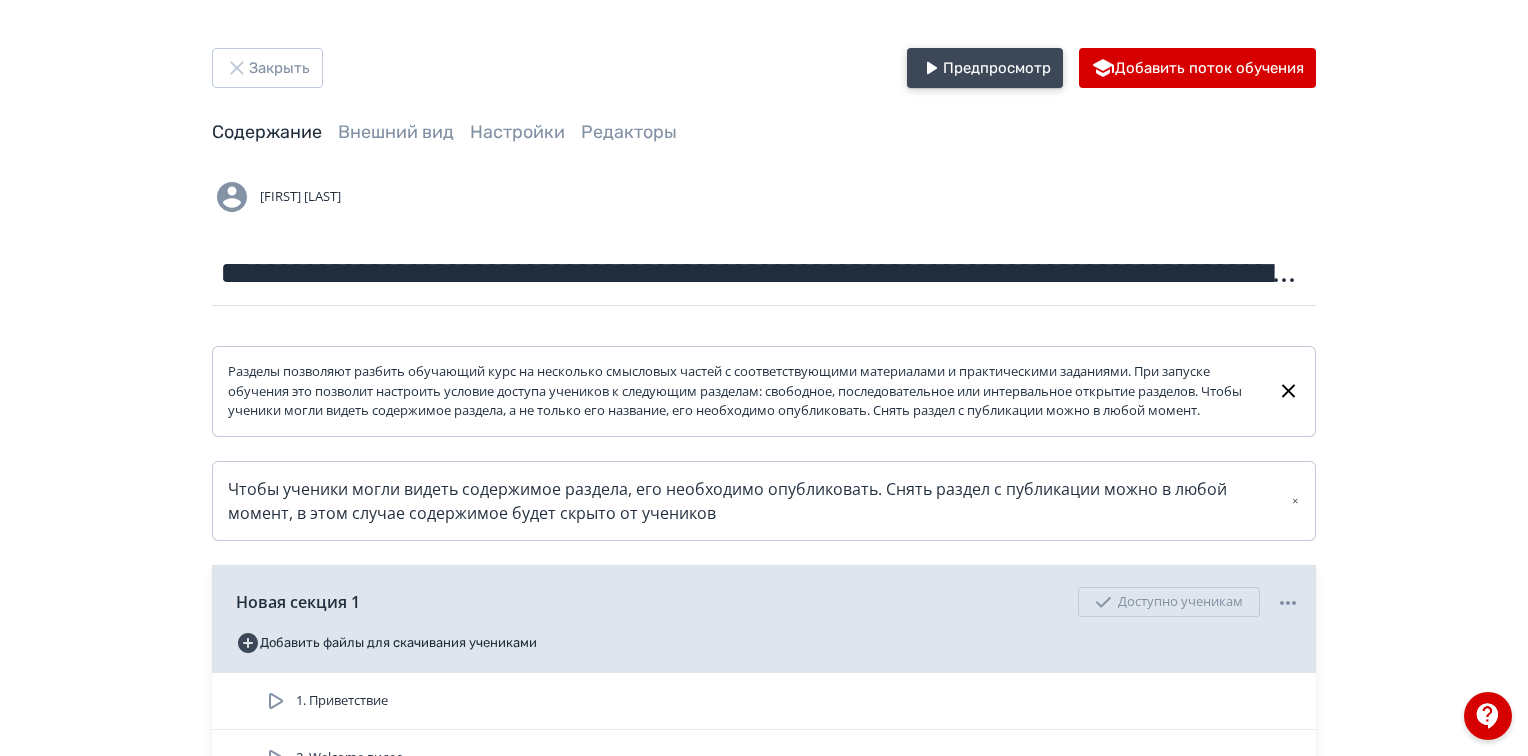 click on "Предпросмотр" at bounding box center (985, 68) 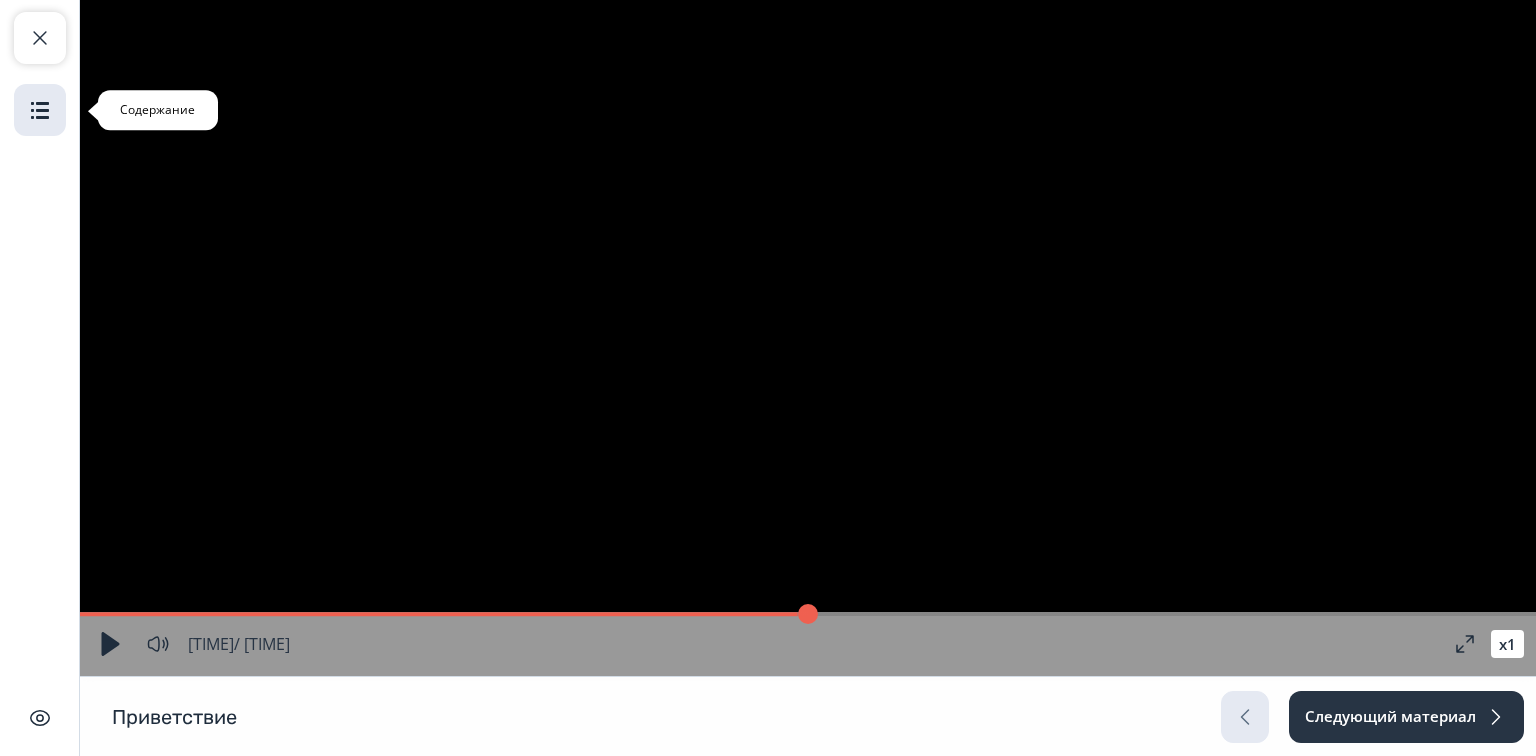 click at bounding box center [40, 110] 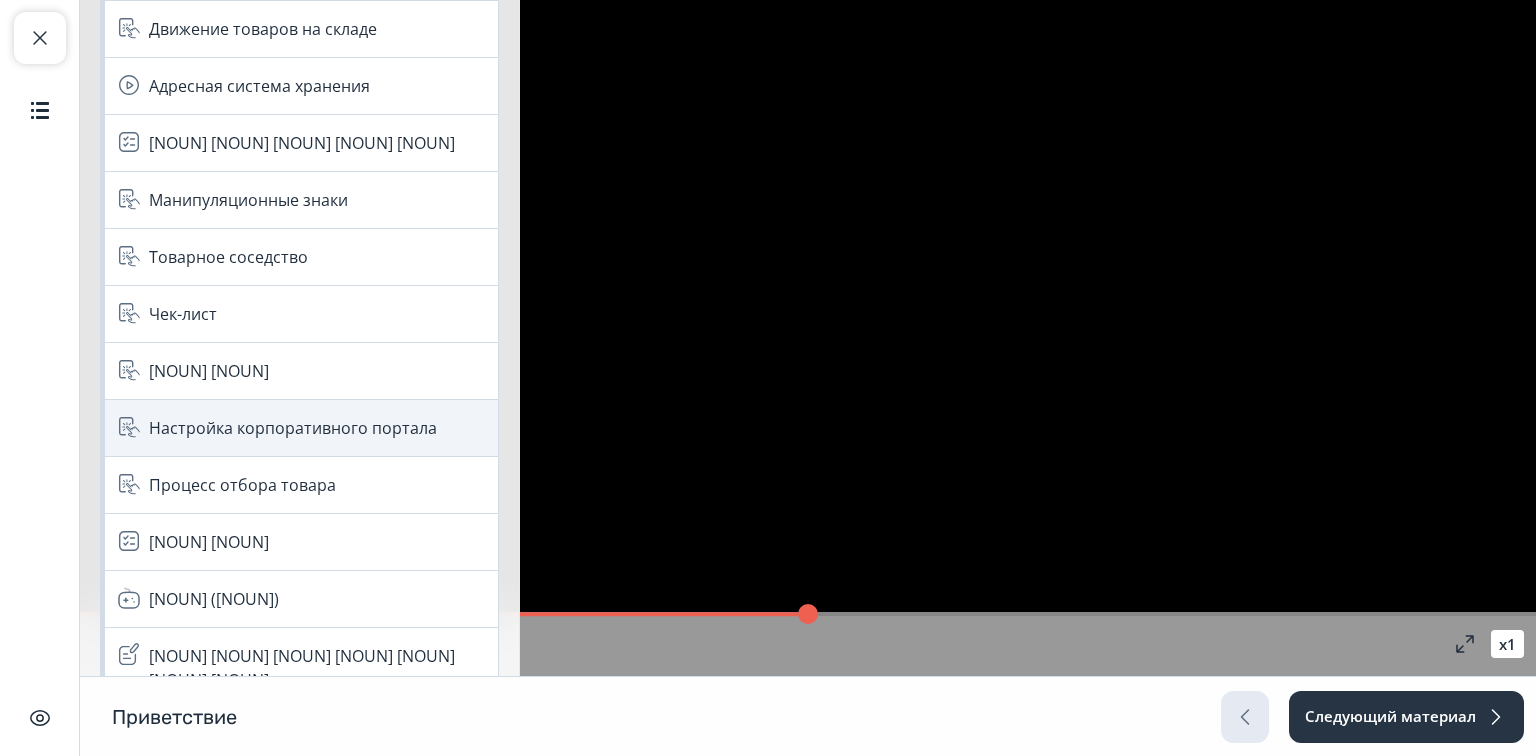 scroll, scrollTop: 904, scrollLeft: 0, axis: vertical 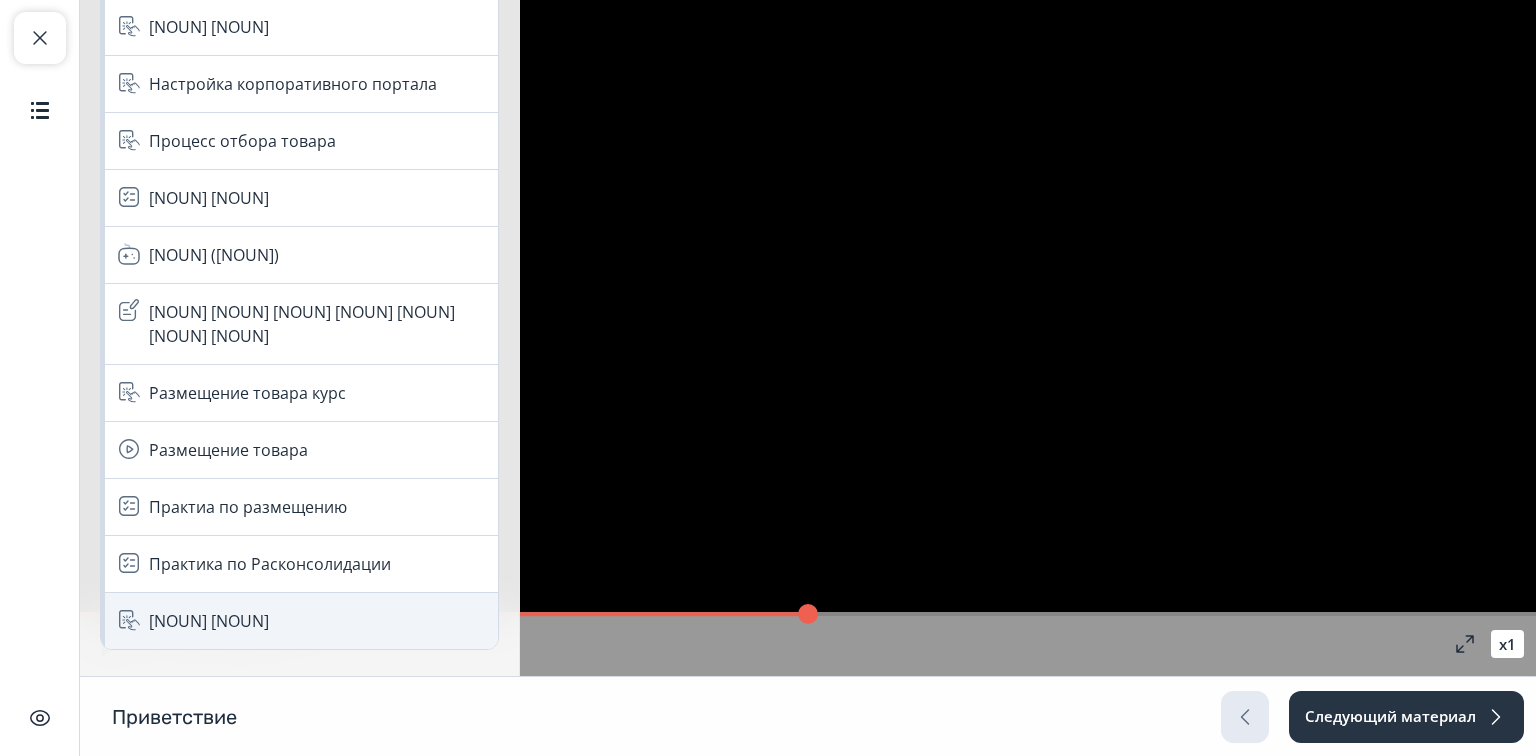click on "[NOUN] [NOUN]" at bounding box center [209, 621] 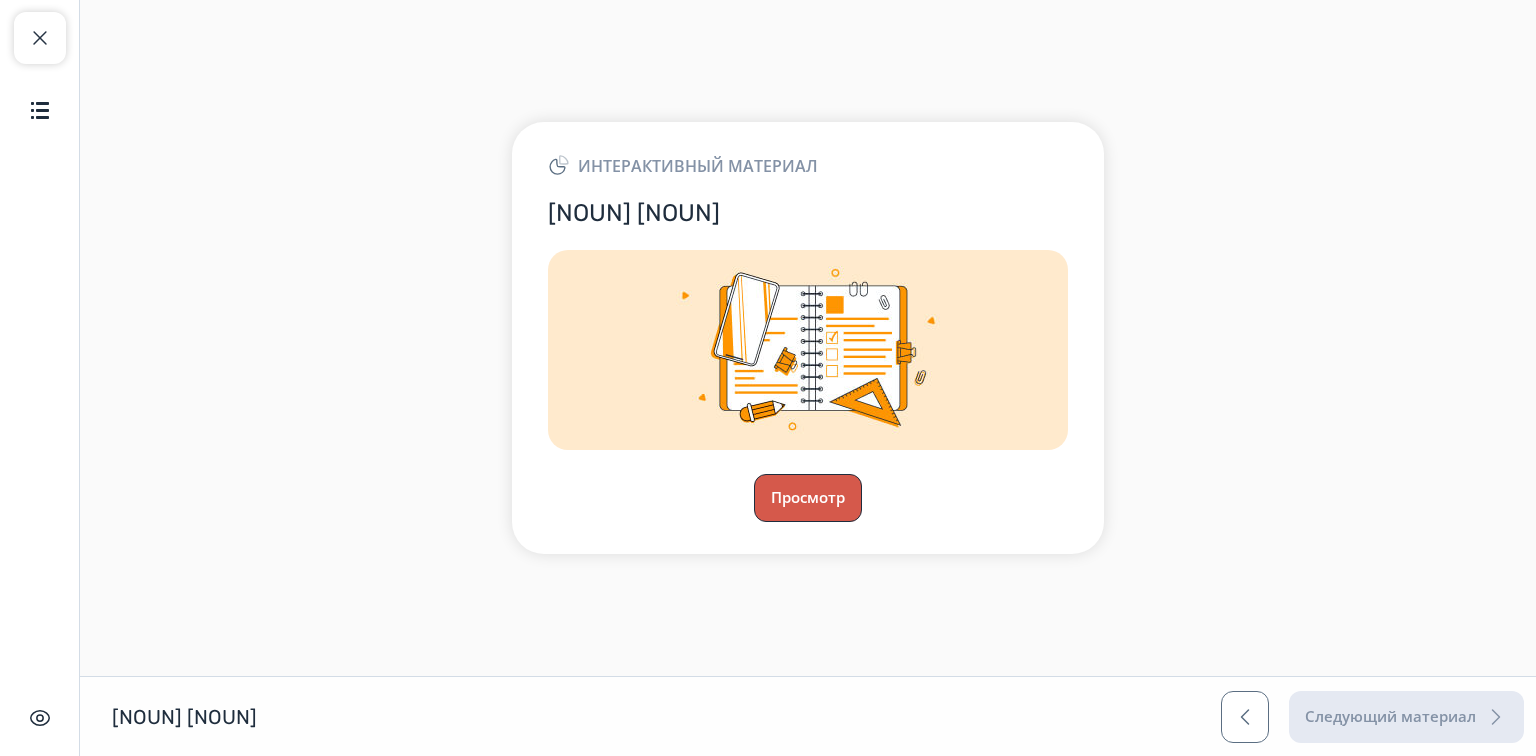 click on "Просмотр" at bounding box center [808, 498] 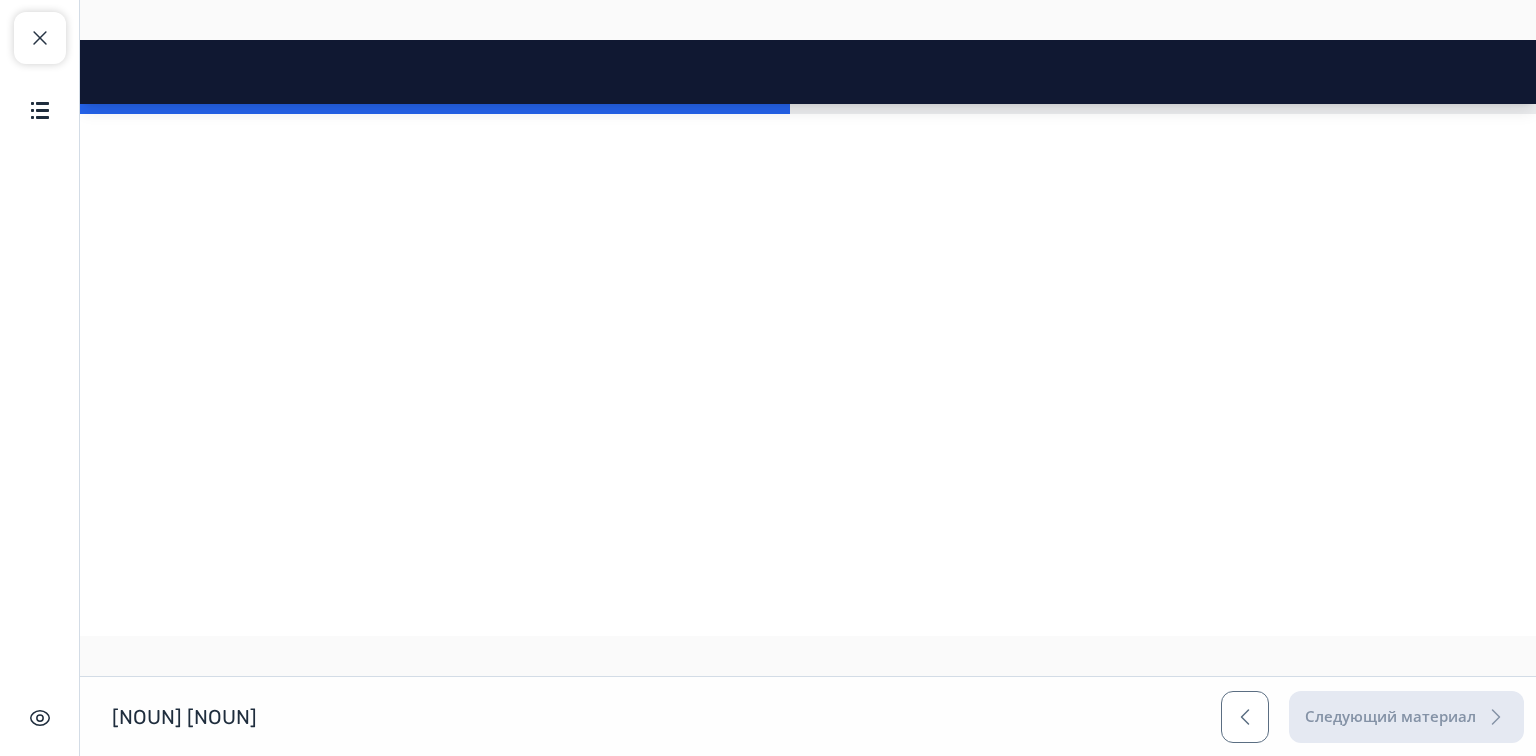 scroll, scrollTop: 6480, scrollLeft: 0, axis: vertical 